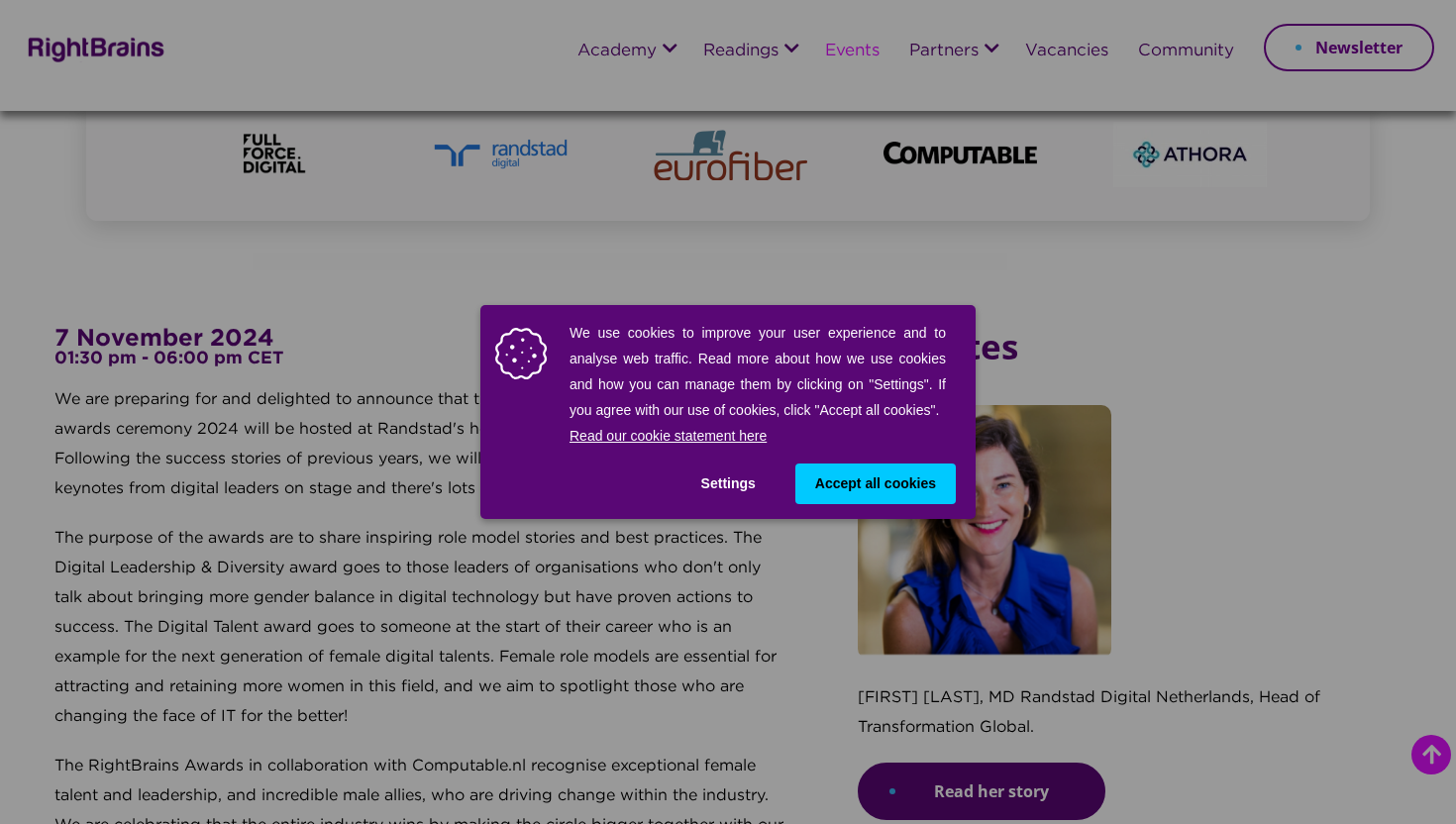 scroll, scrollTop: 616, scrollLeft: 0, axis: vertical 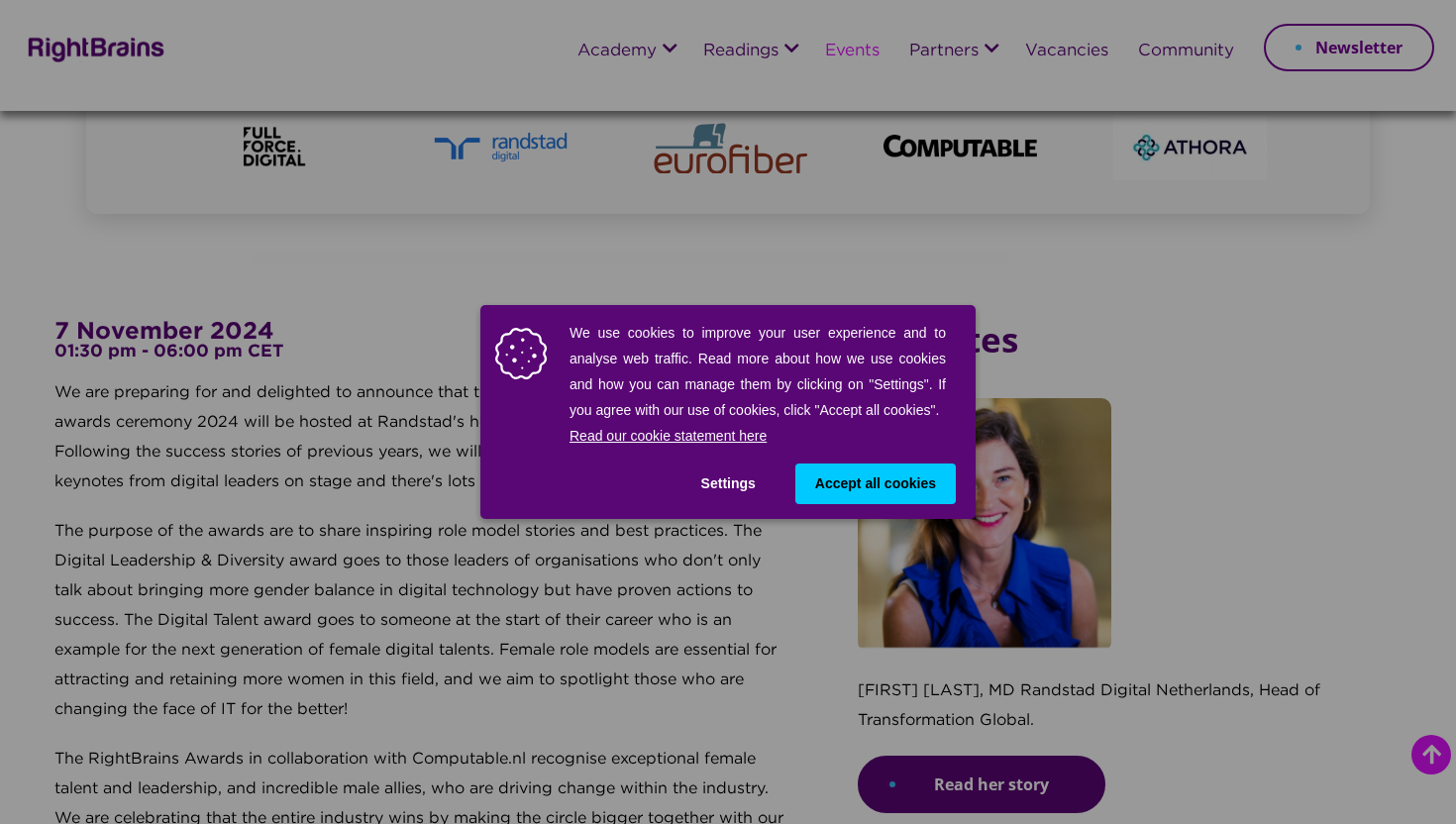 click on "We use cookies to improve your user experience and to analyse web traffic. Read more about how we use cookies and how you can manage them by clicking on "Settings". If you agree with our use of cookies, click "Accept all cookies".
We use different types of cookies.
Read our cookie statement here
Read our privacy statement here
Settings
Accept all cookies
Use necessary cookies only" at bounding box center [728, 412] 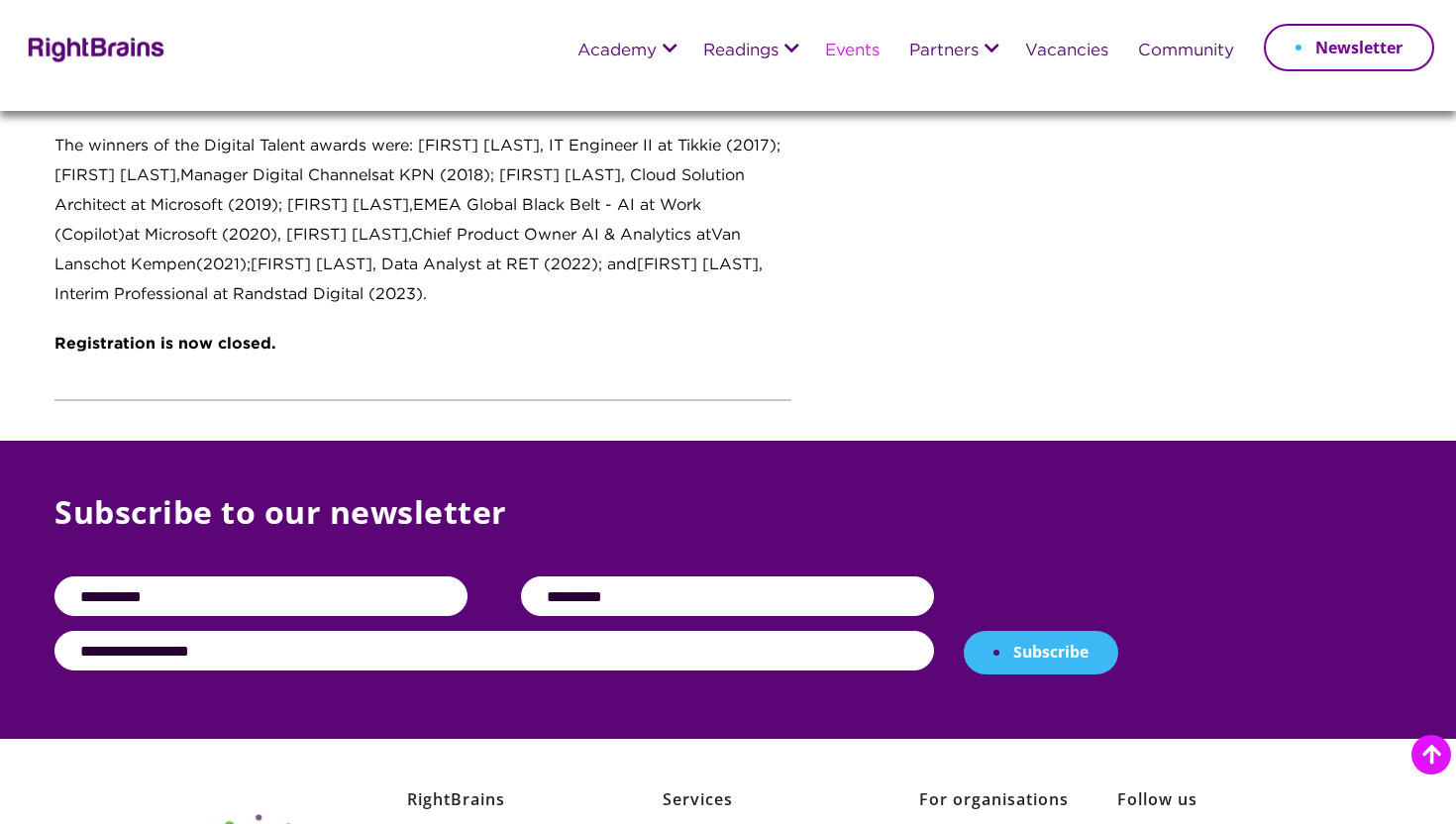 scroll, scrollTop: 3388, scrollLeft: 0, axis: vertical 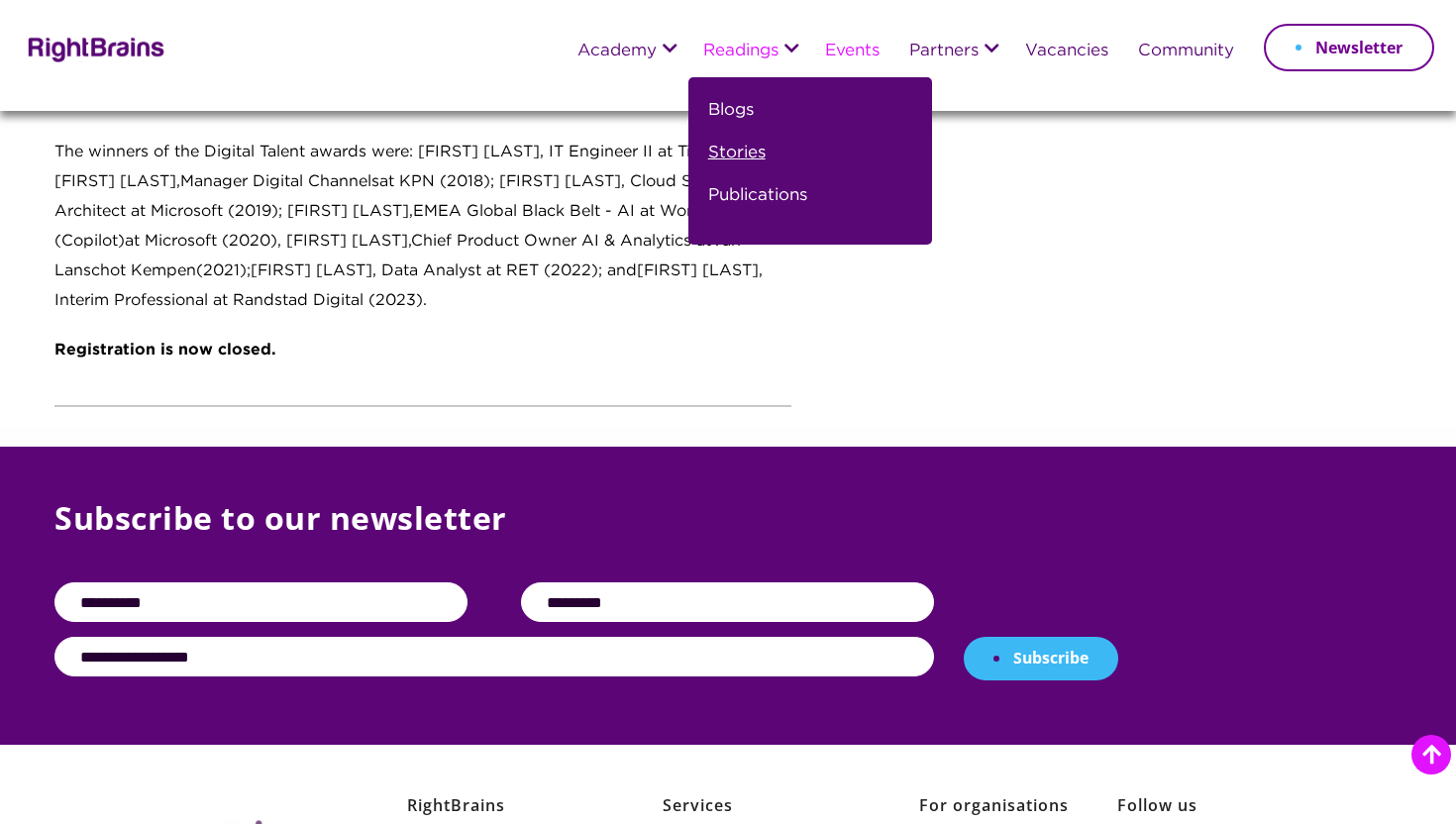 click on "Stories" at bounding box center (737, 160) 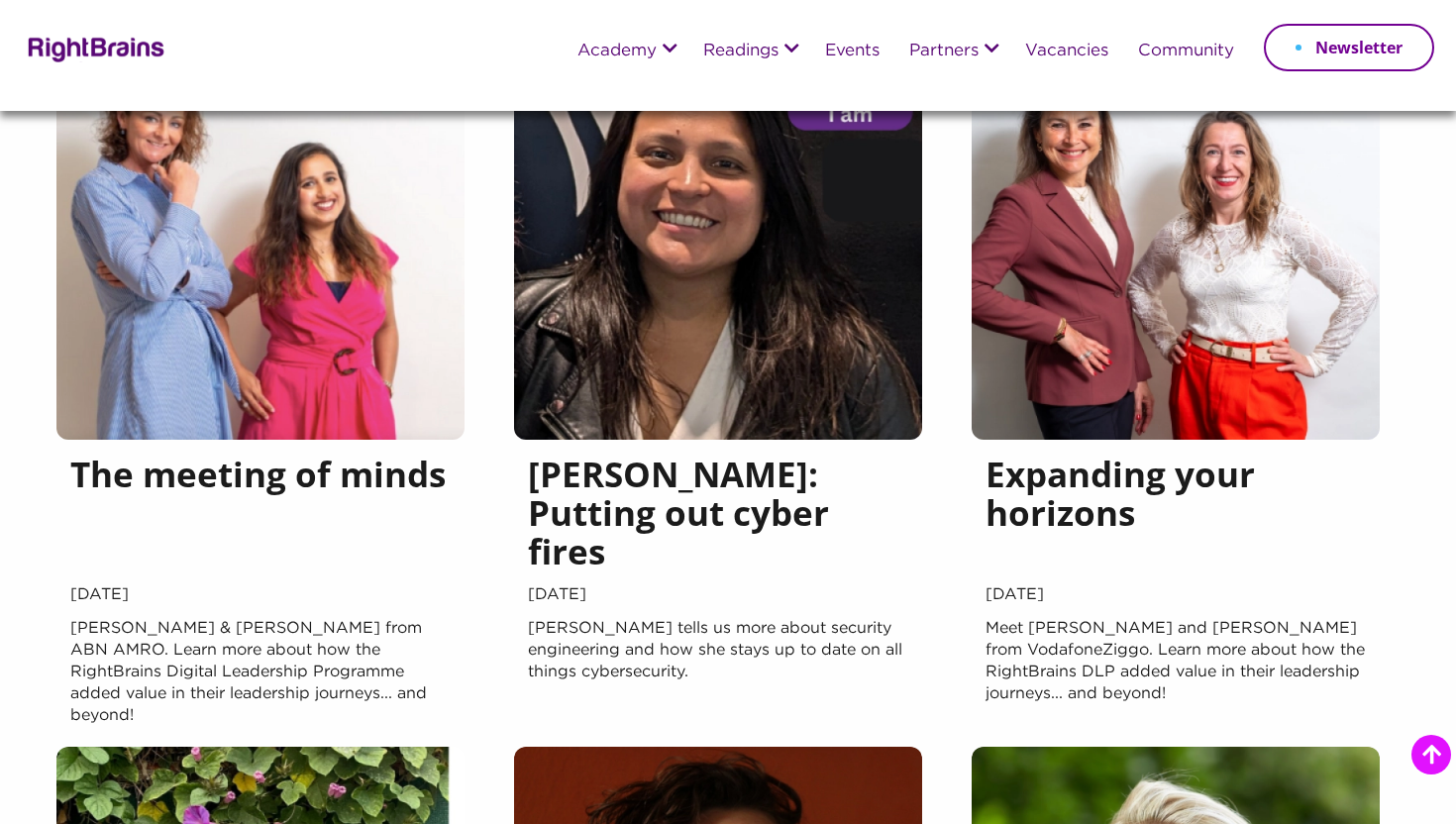 scroll, scrollTop: 780, scrollLeft: 0, axis: vertical 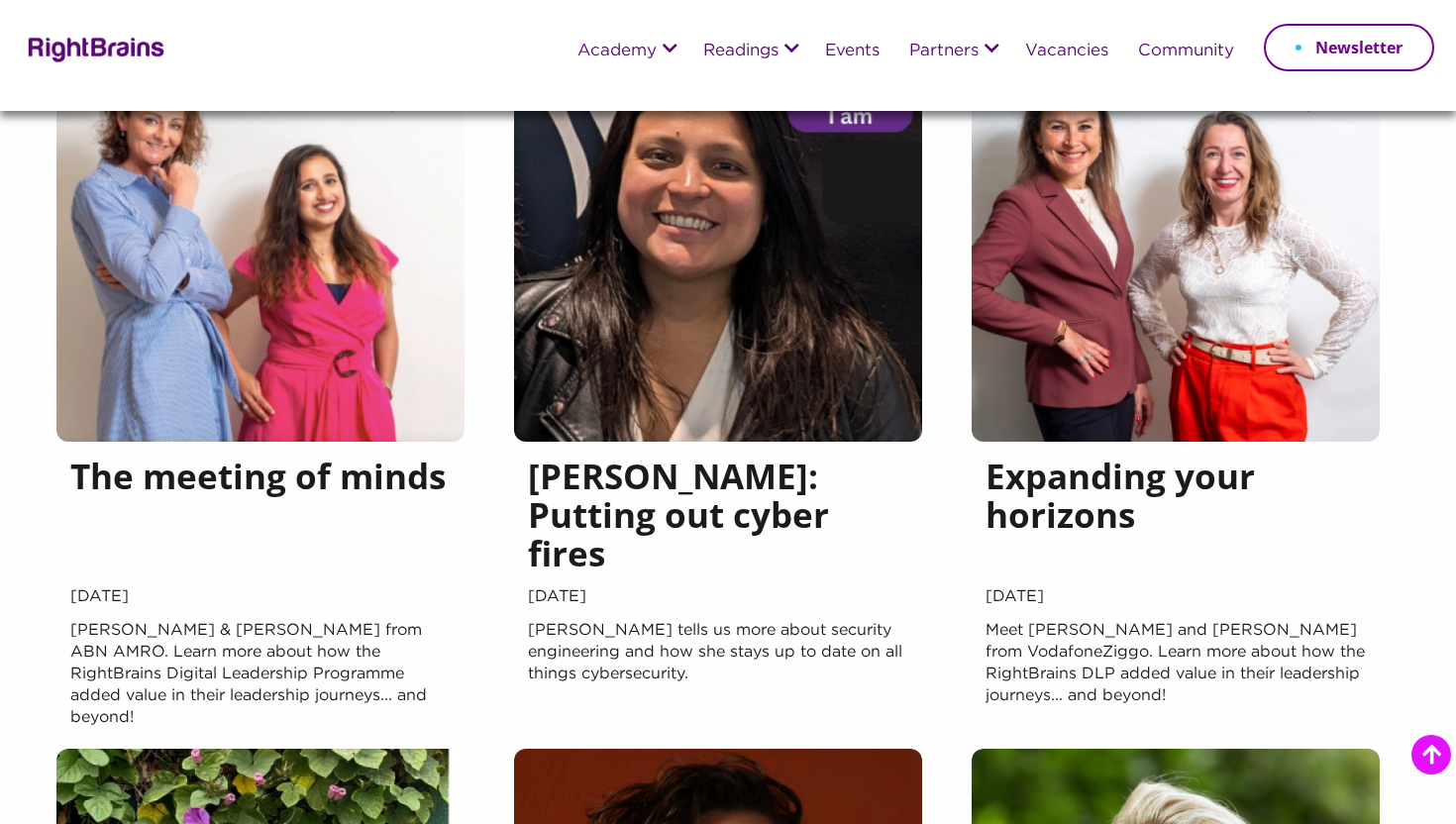 click at bounding box center [260, 244] 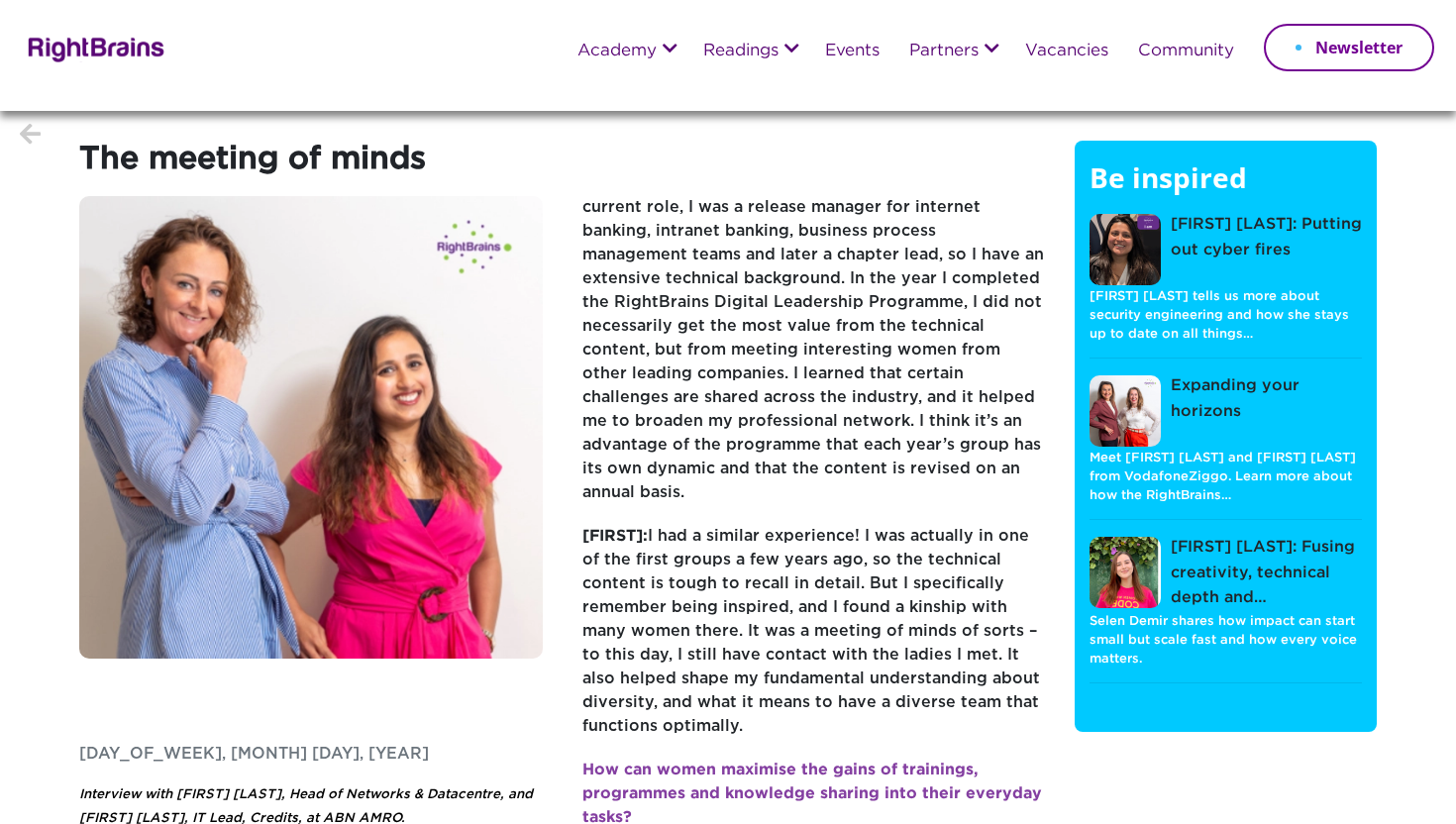 scroll, scrollTop: 0, scrollLeft: 0, axis: both 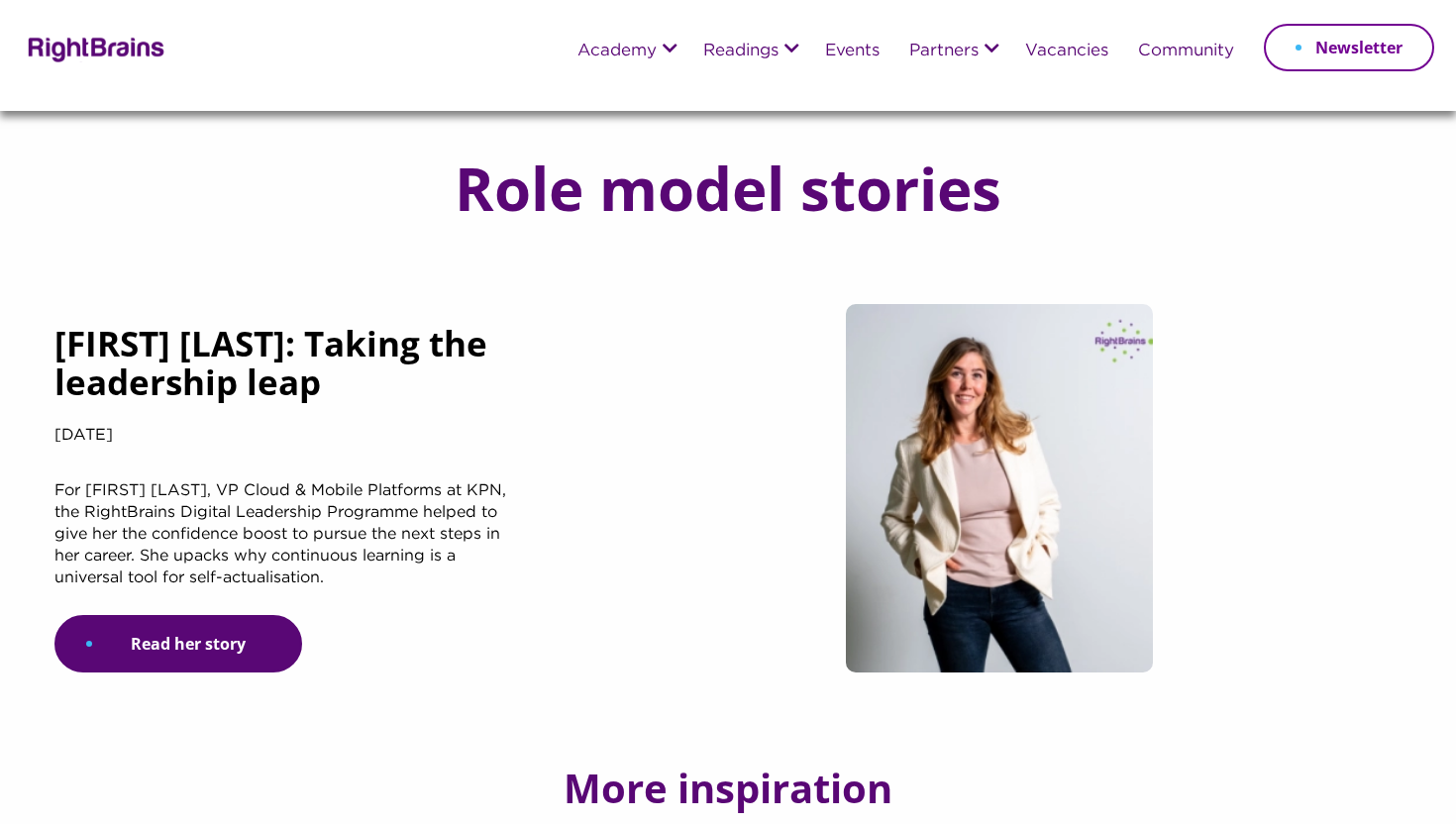 click at bounding box center (93, 48) 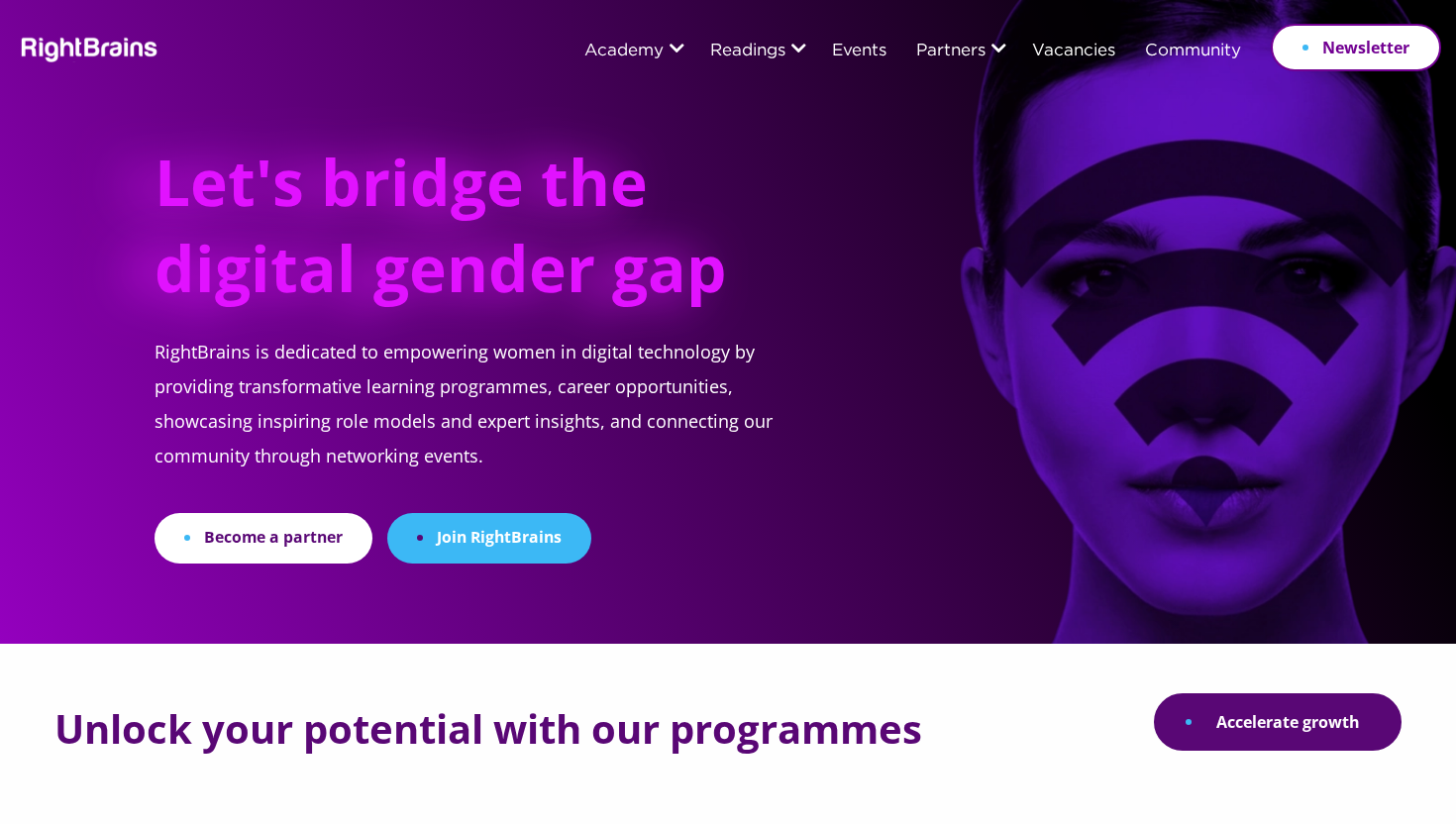 scroll, scrollTop: 0, scrollLeft: 0, axis: both 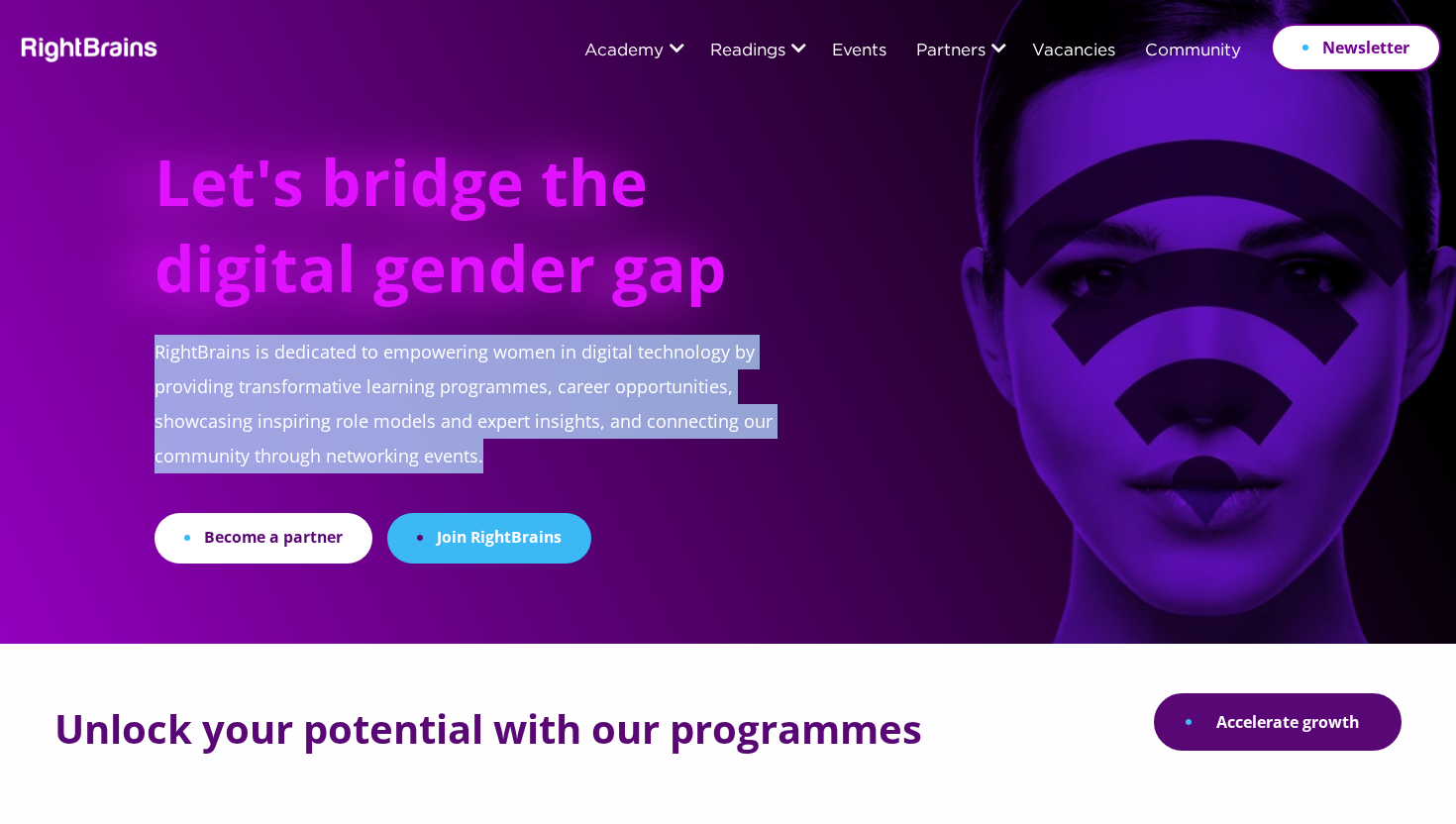 drag, startPoint x: 155, startPoint y: 348, endPoint x: 522, endPoint y: 464, distance: 384.8961 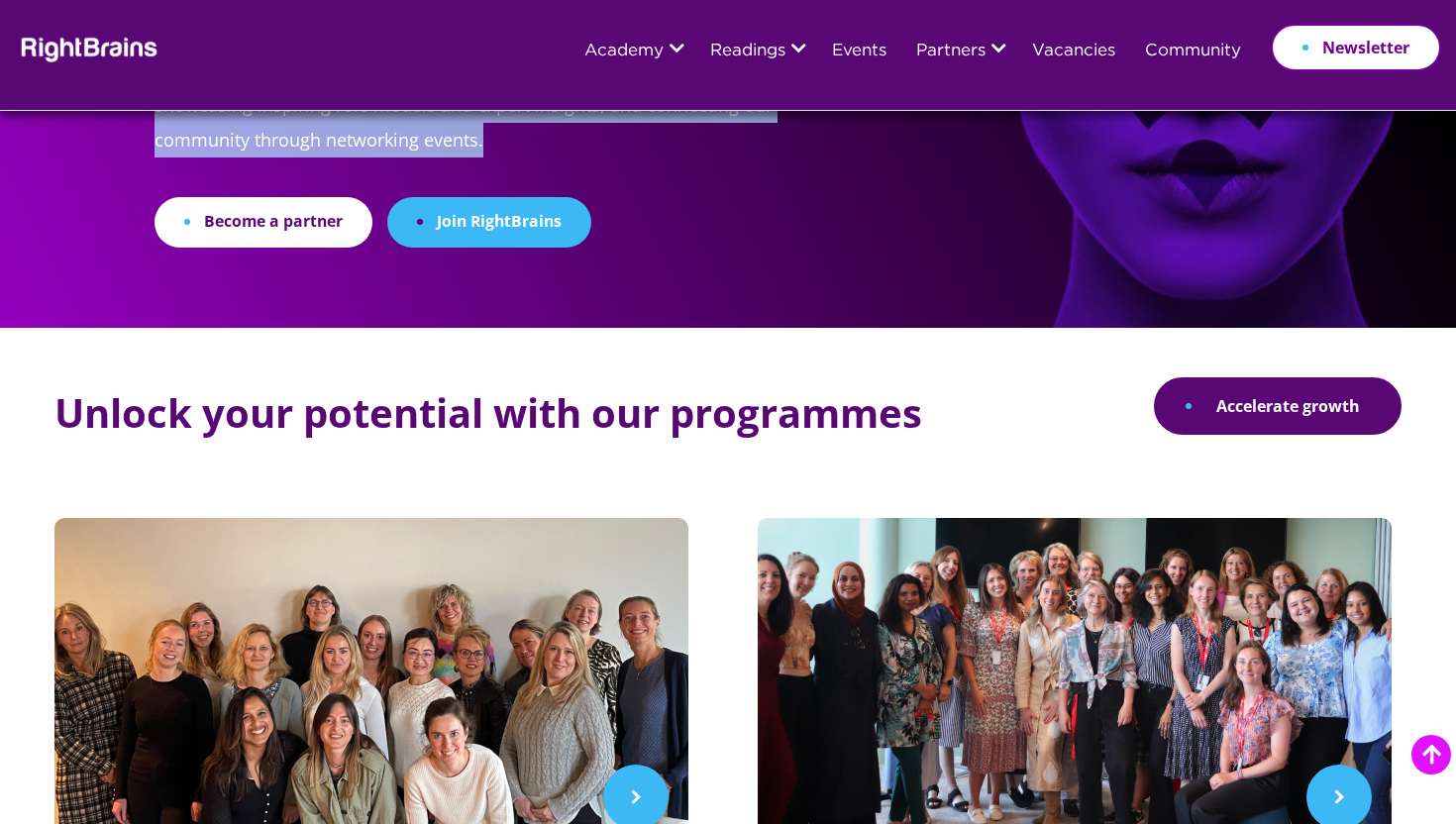 scroll, scrollTop: 324, scrollLeft: 0, axis: vertical 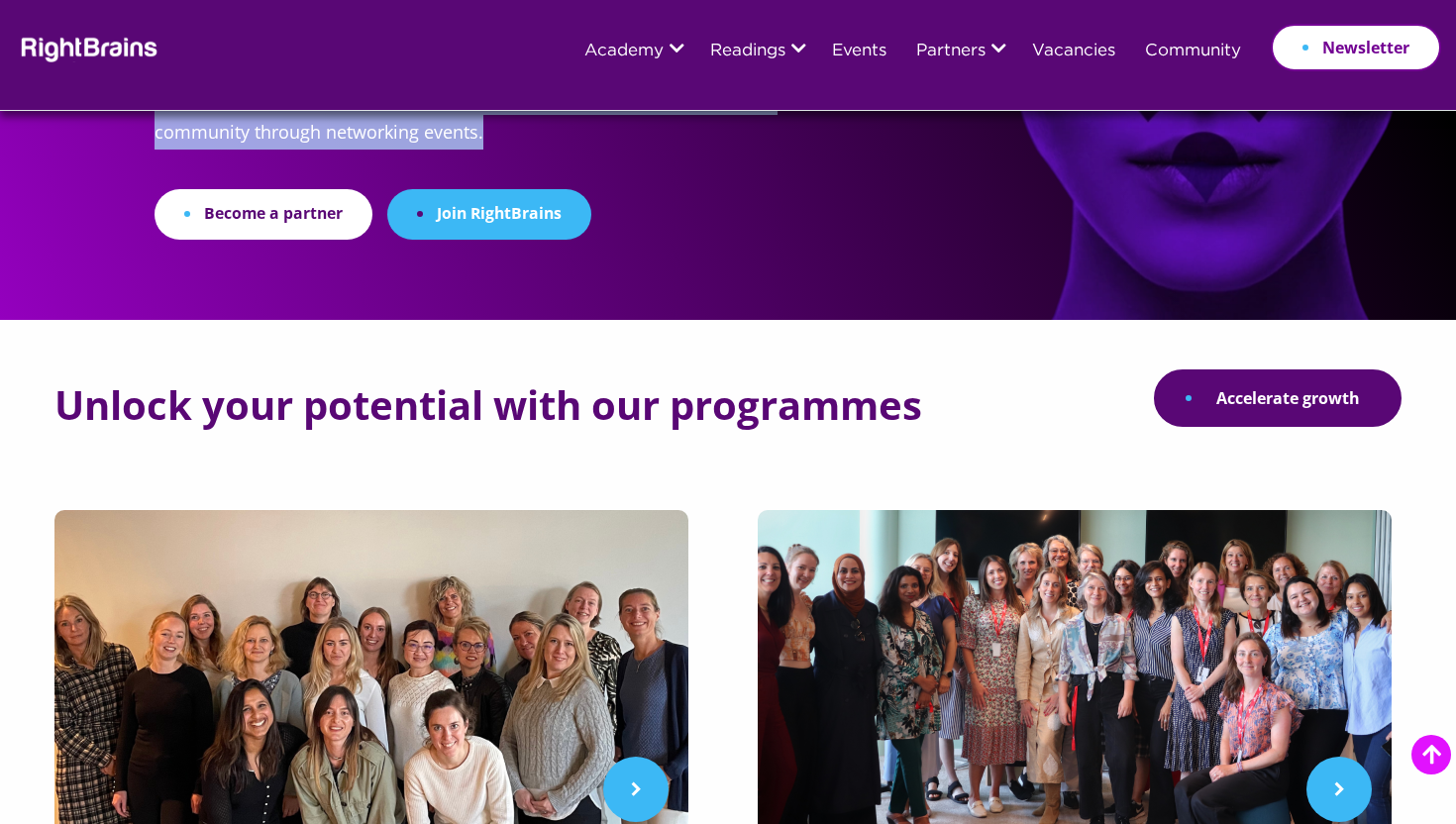 copy on "RightBrains is dedicated to empowering women in digital technology by providing transformative learning programmes, career opportunities, showcasing inspiring role models and expert insights, and connecting our community through networking events." 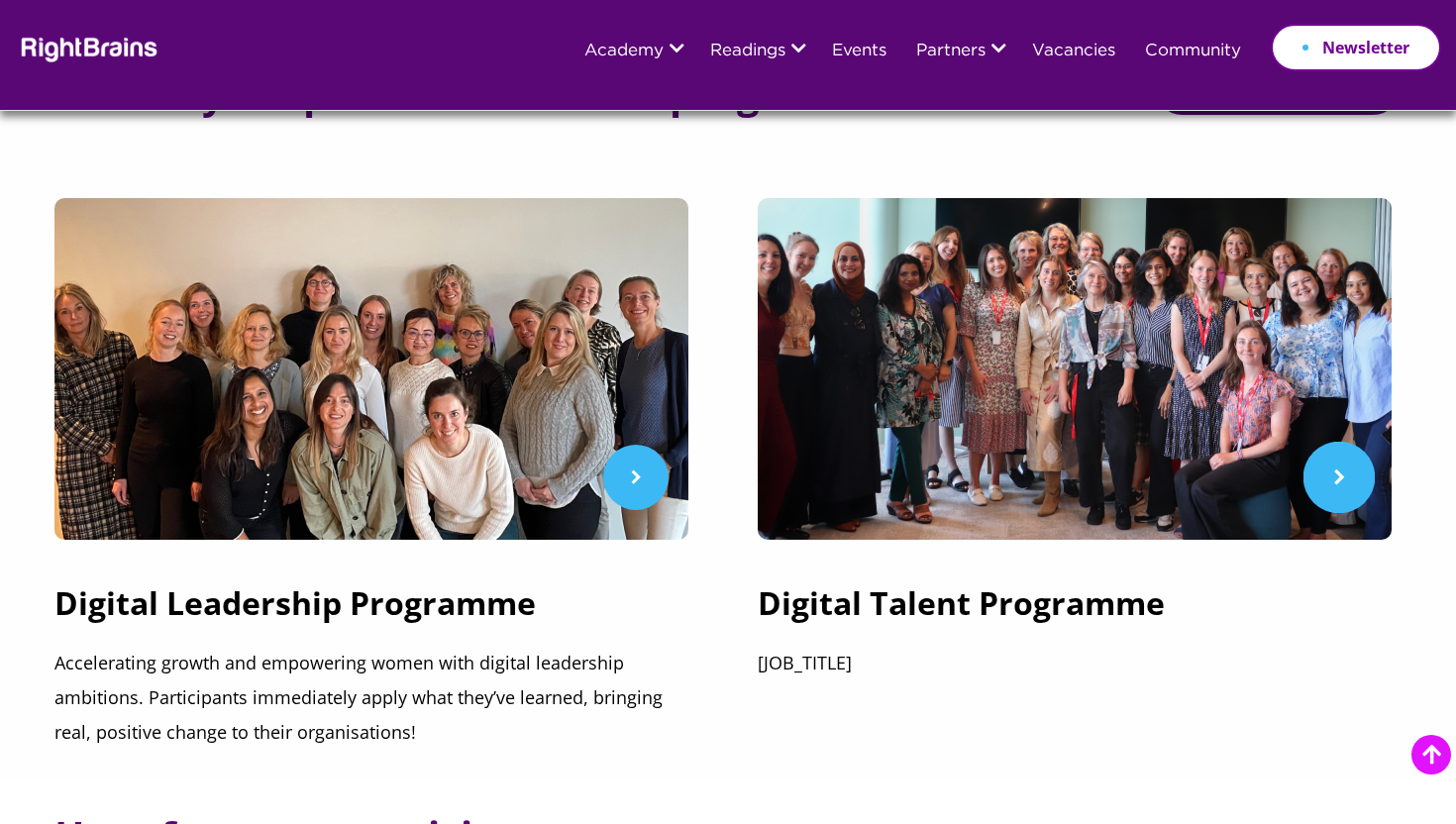 scroll, scrollTop: 644, scrollLeft: 0, axis: vertical 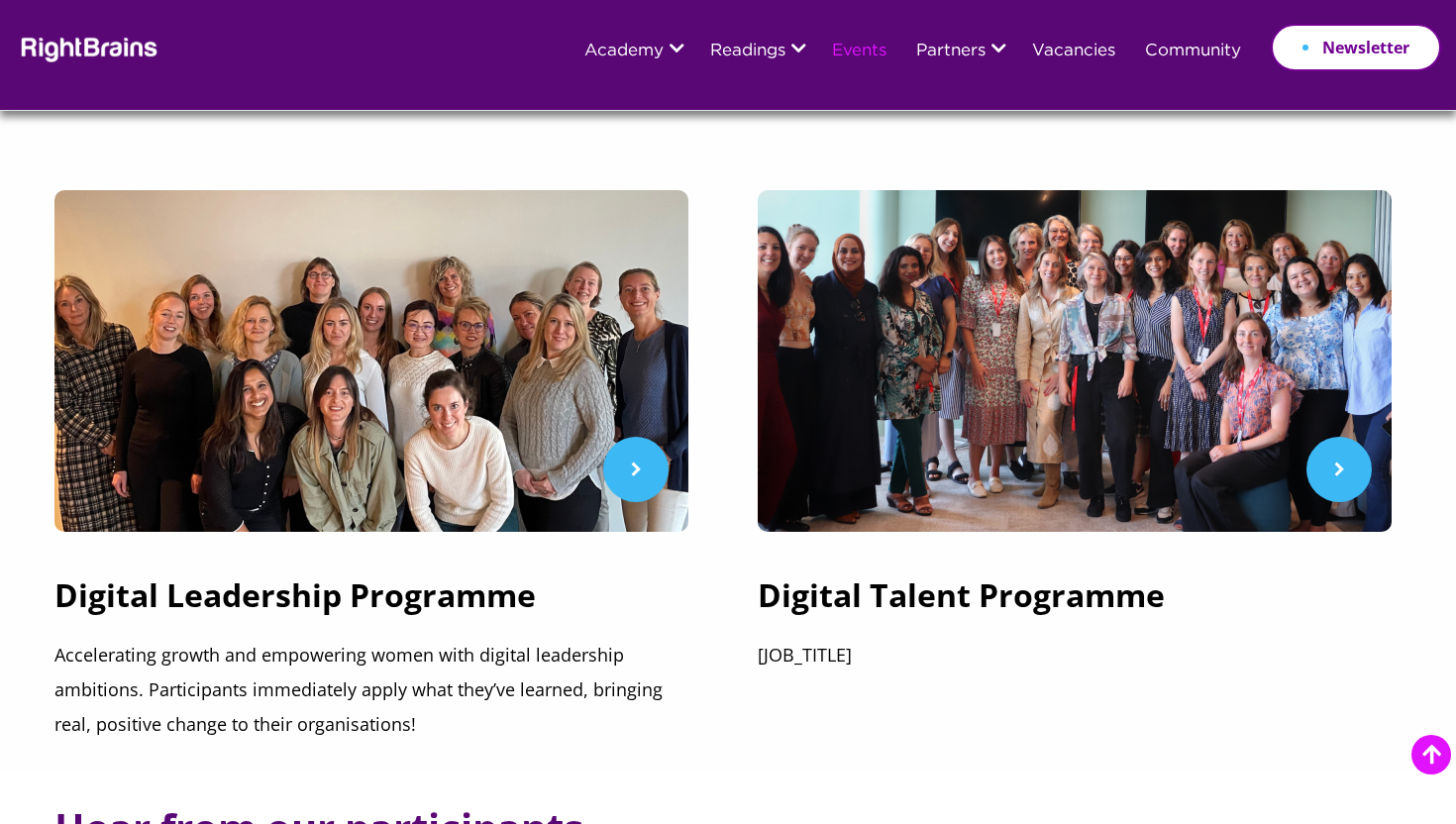 click on "Events" at bounding box center [859, 52] 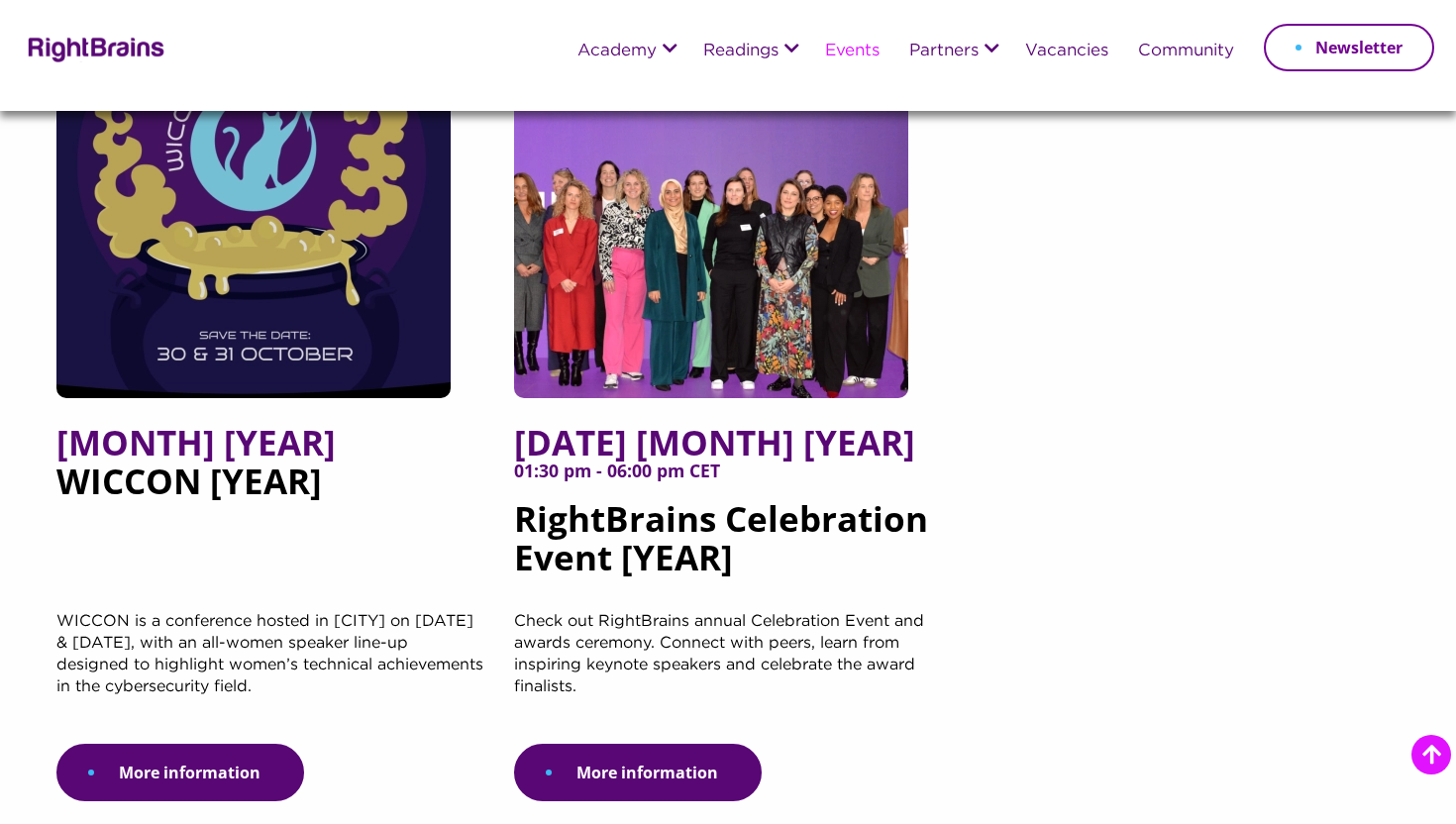 scroll, scrollTop: 266, scrollLeft: 0, axis: vertical 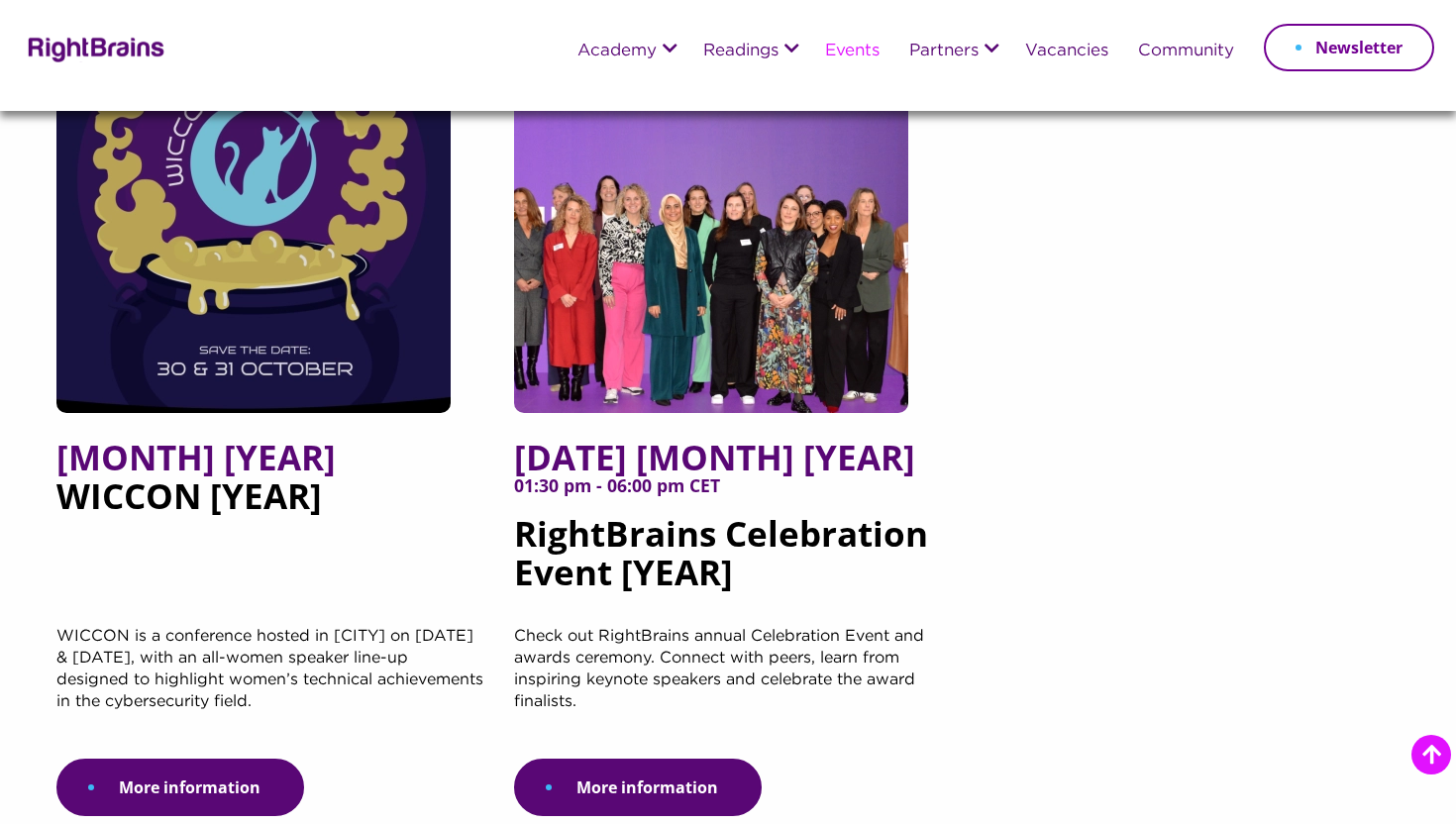 click on "[EVENT] [YEAR]" at bounding box center (728, 692) 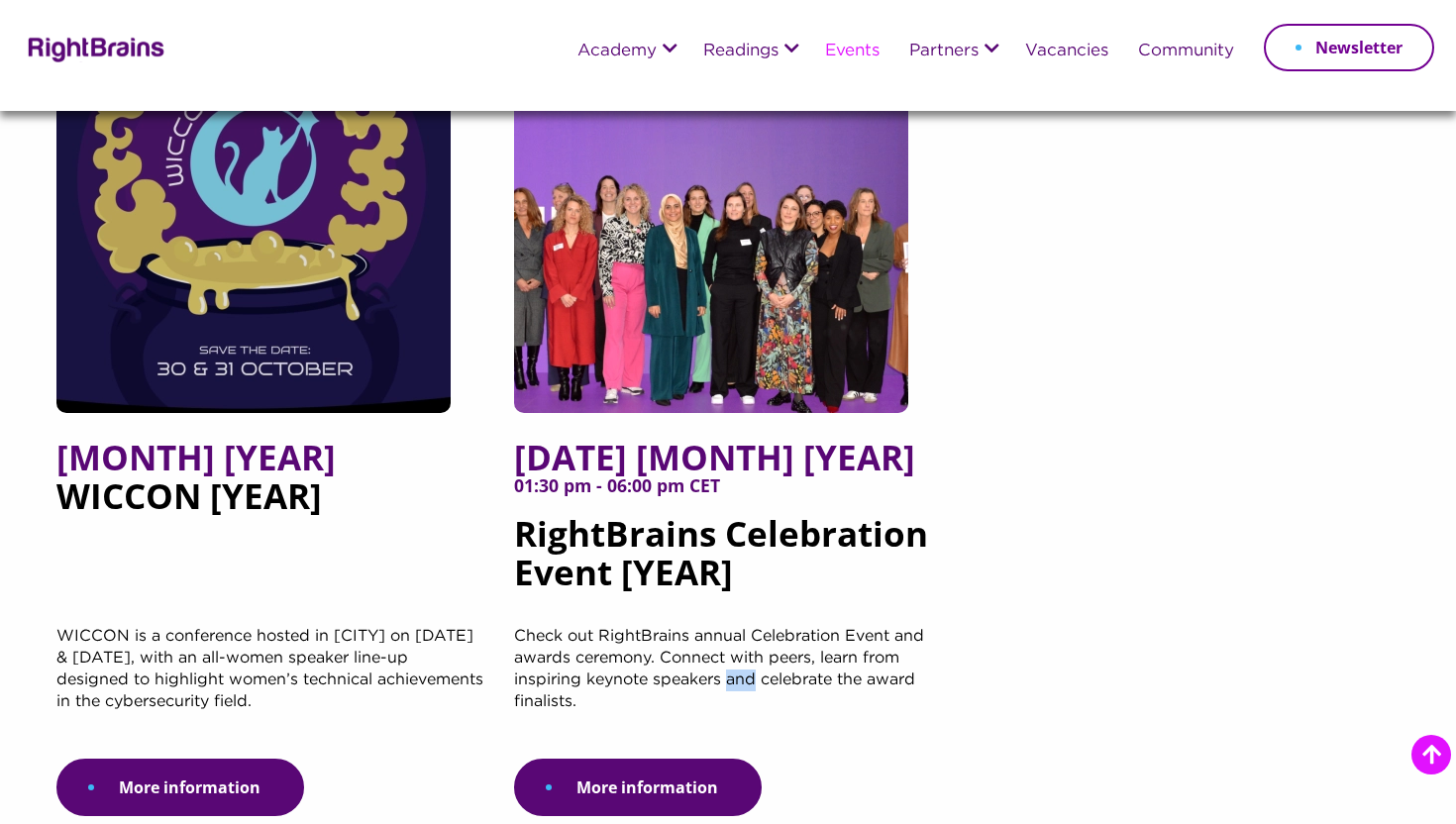 click on "Check out RightBrains annual Celebration Event and awards ceremony. Connect with peers, learn from inspiring keynote speakers and celebrate the award finalists." at bounding box center (728, 692) 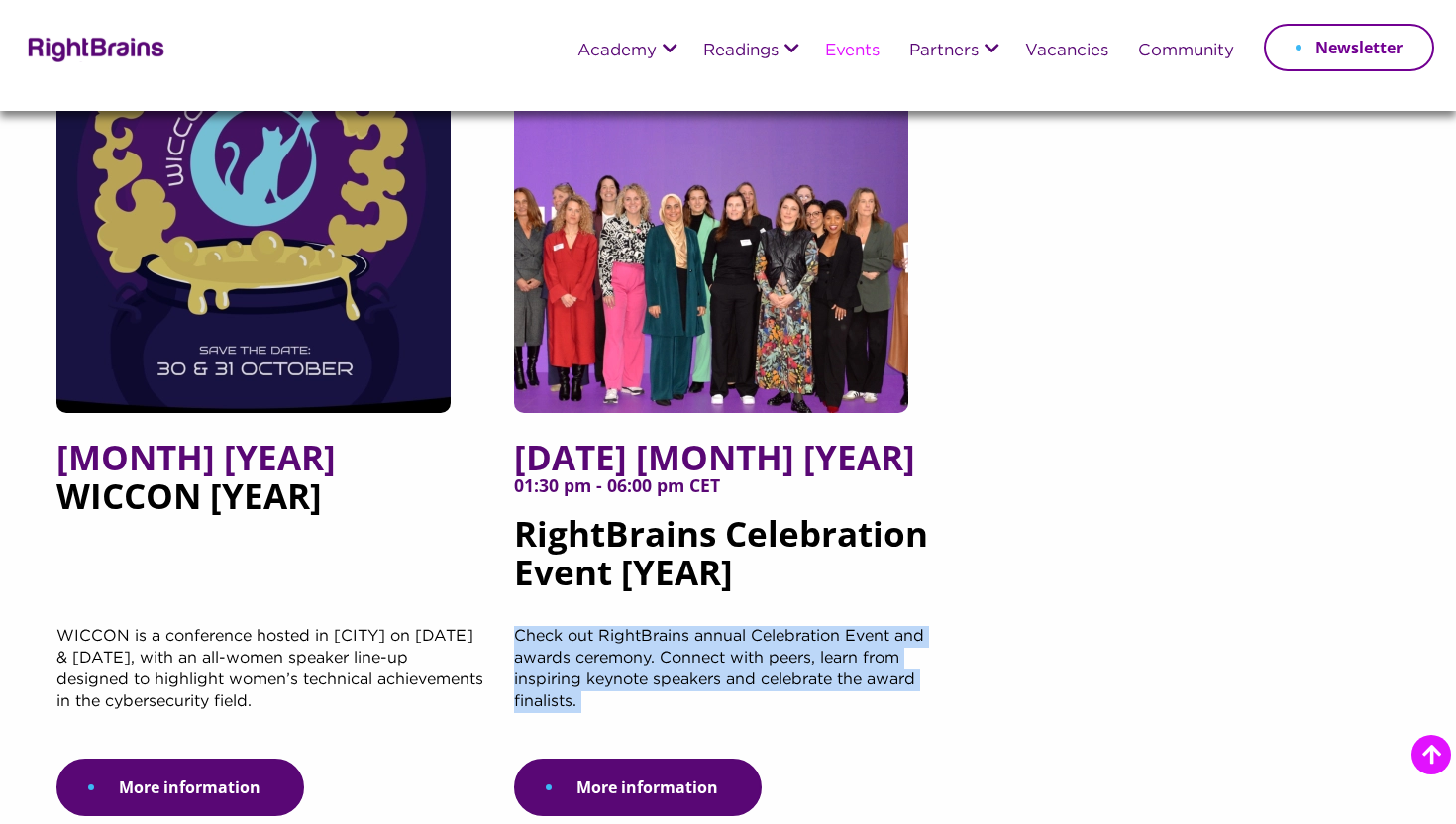click on "Check out RightBrains annual Celebration Event and awards ceremony. Connect with peers, learn from inspiring keynote speakers and celebrate the award finalists." at bounding box center (728, 692) 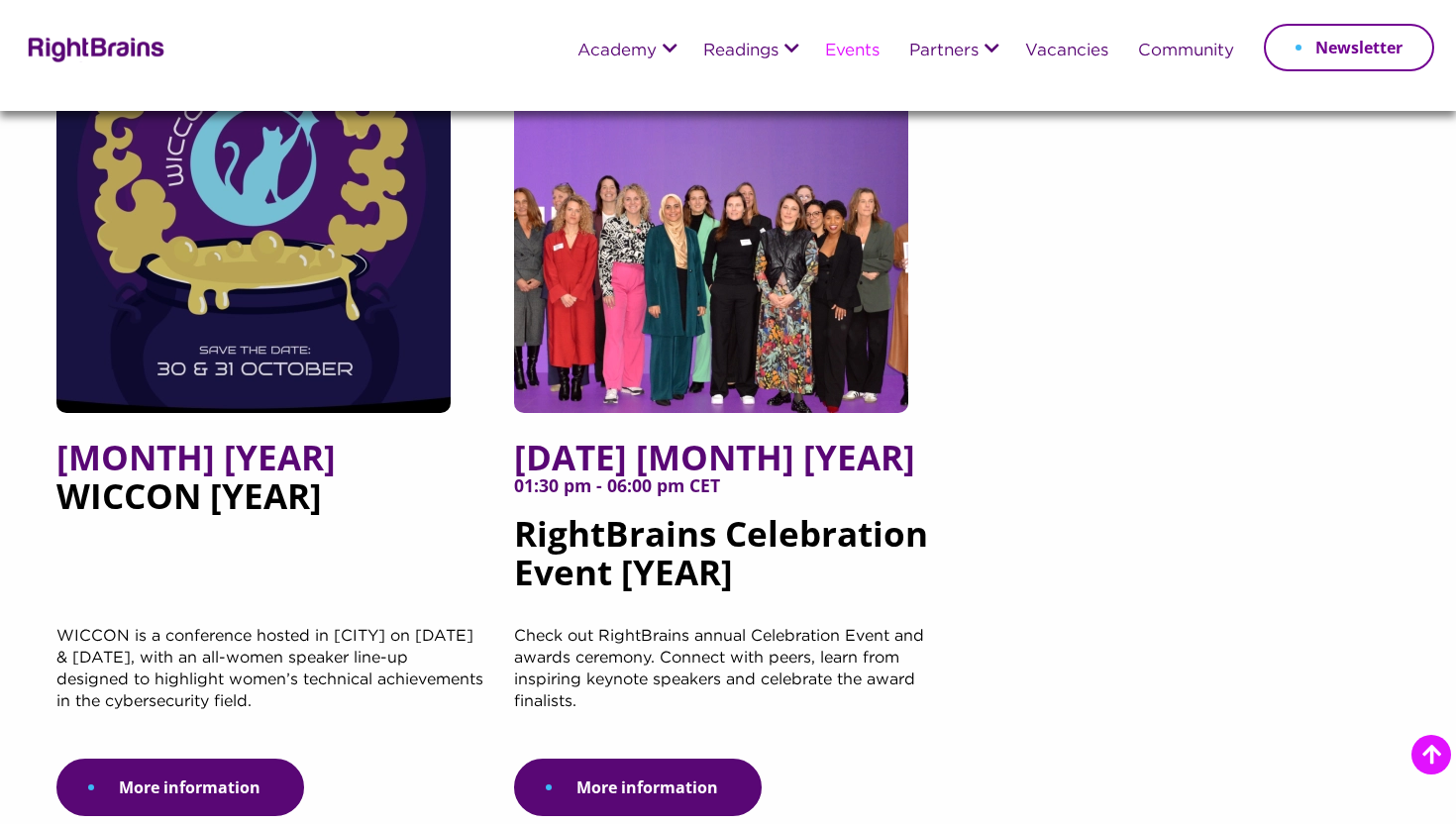 click on "Check out RightBrains annual Celebration Event and awards ceremony. Connect with peers, learn from inspiring keynote speakers and celebrate the award finalists." at bounding box center [728, 692] 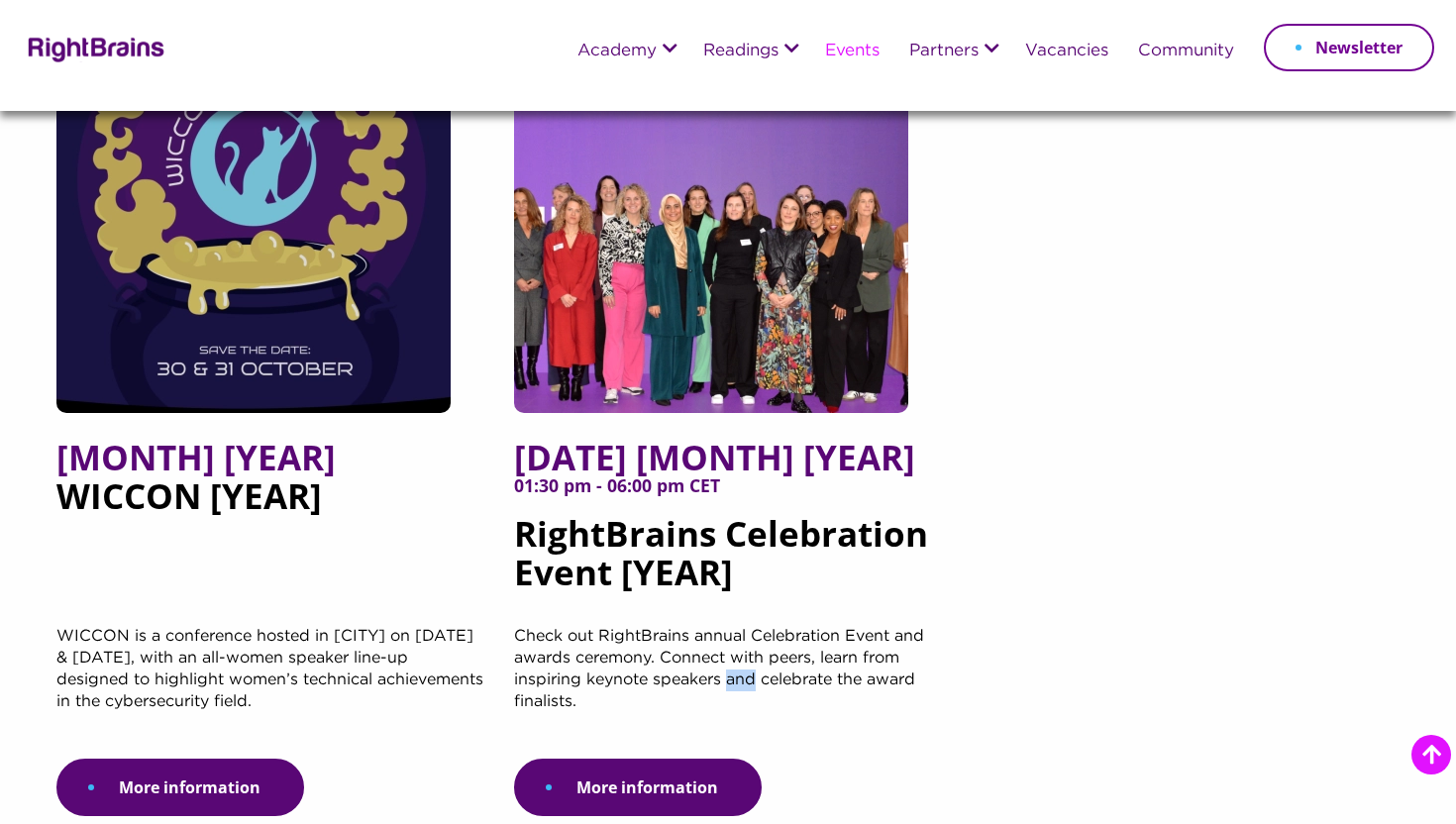 click on "Check out RightBrains annual Celebration Event and awards ceremony. Connect with peers, learn from inspiring keynote speakers and celebrate the award finalists." at bounding box center (728, 692) 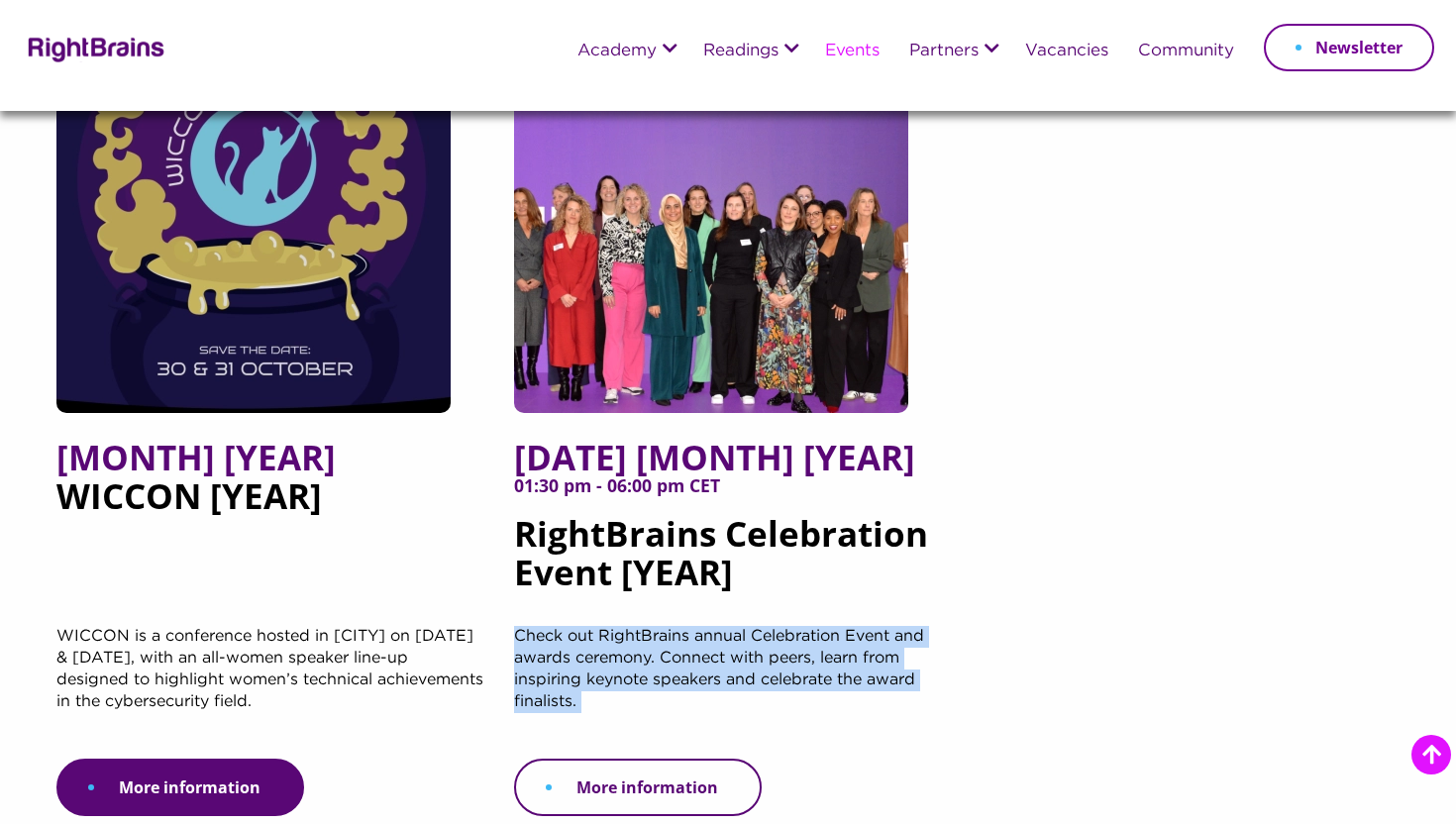 click on "More information" at bounding box center [638, 787] 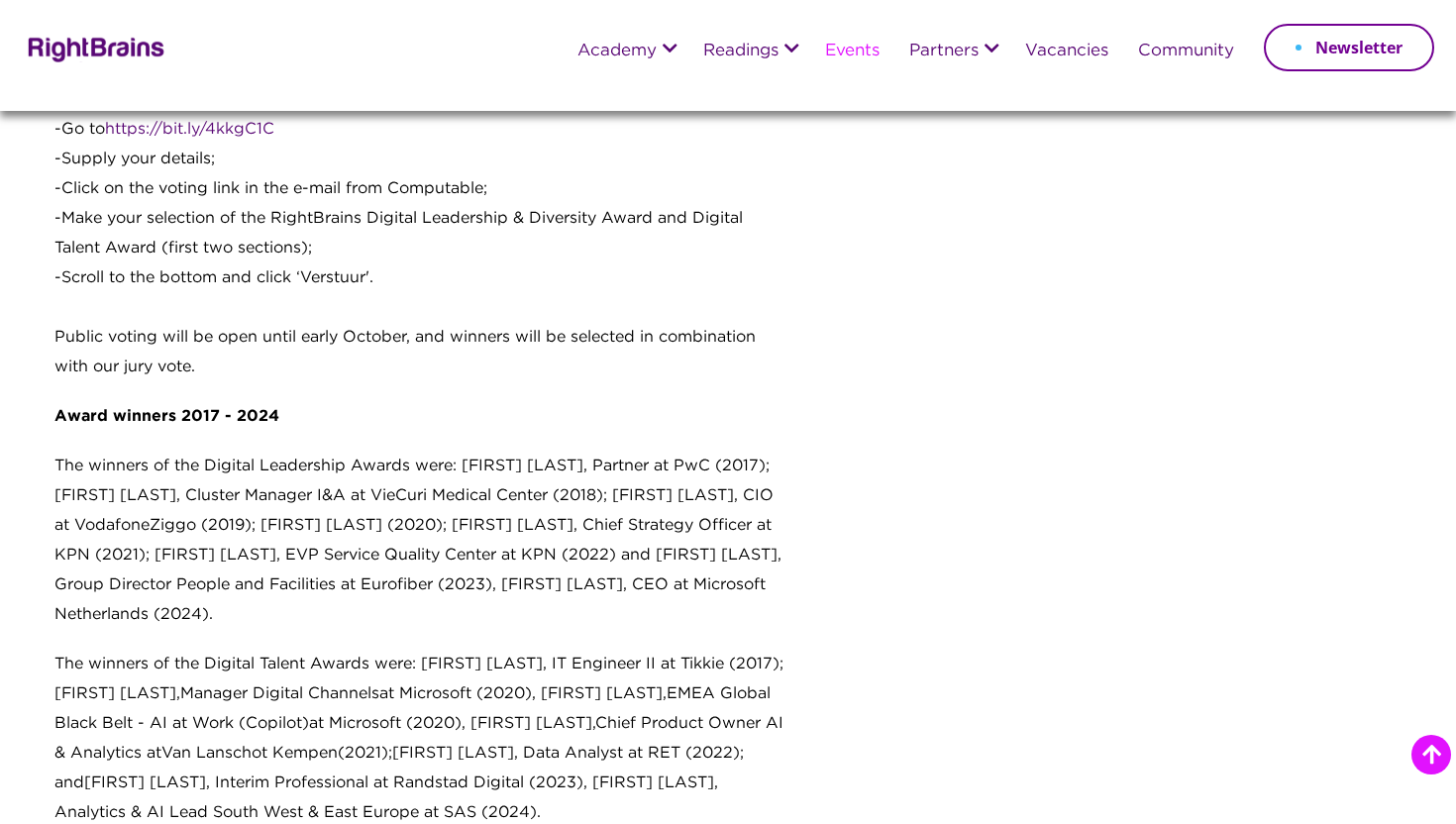 scroll, scrollTop: 1949, scrollLeft: 0, axis: vertical 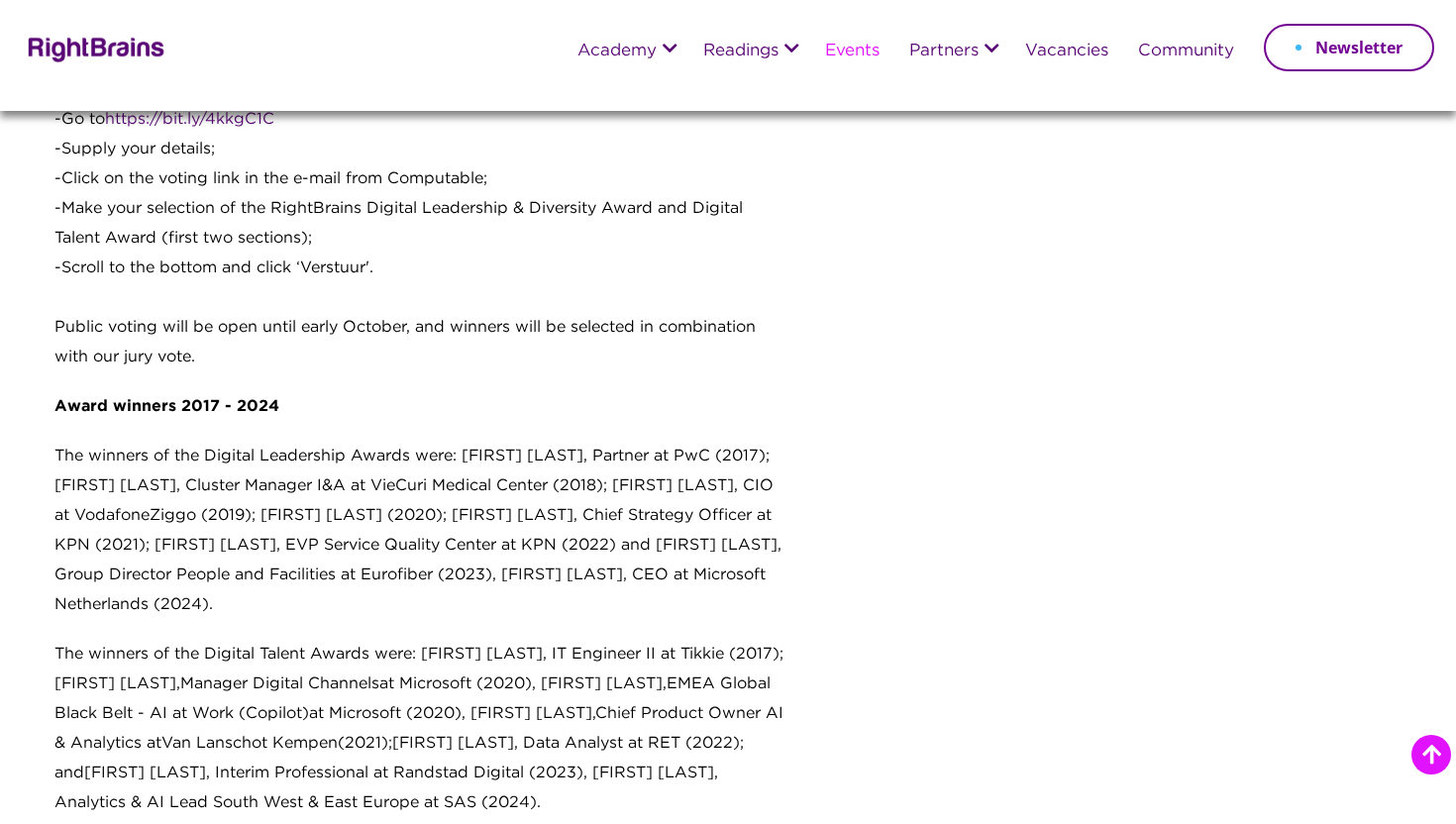 click on "The winners of the Digital Leadership Awards were: [FIRST] [LAST], Partner at PwC (2017); [FIRST] [LAST], Cluster Manager I&A at VieCuri Medical Center (2018); [FIRST] [LAST], CIO at VodafoneZiggo (2019); [FIRST] [LAST]" at bounding box center [414, 485] 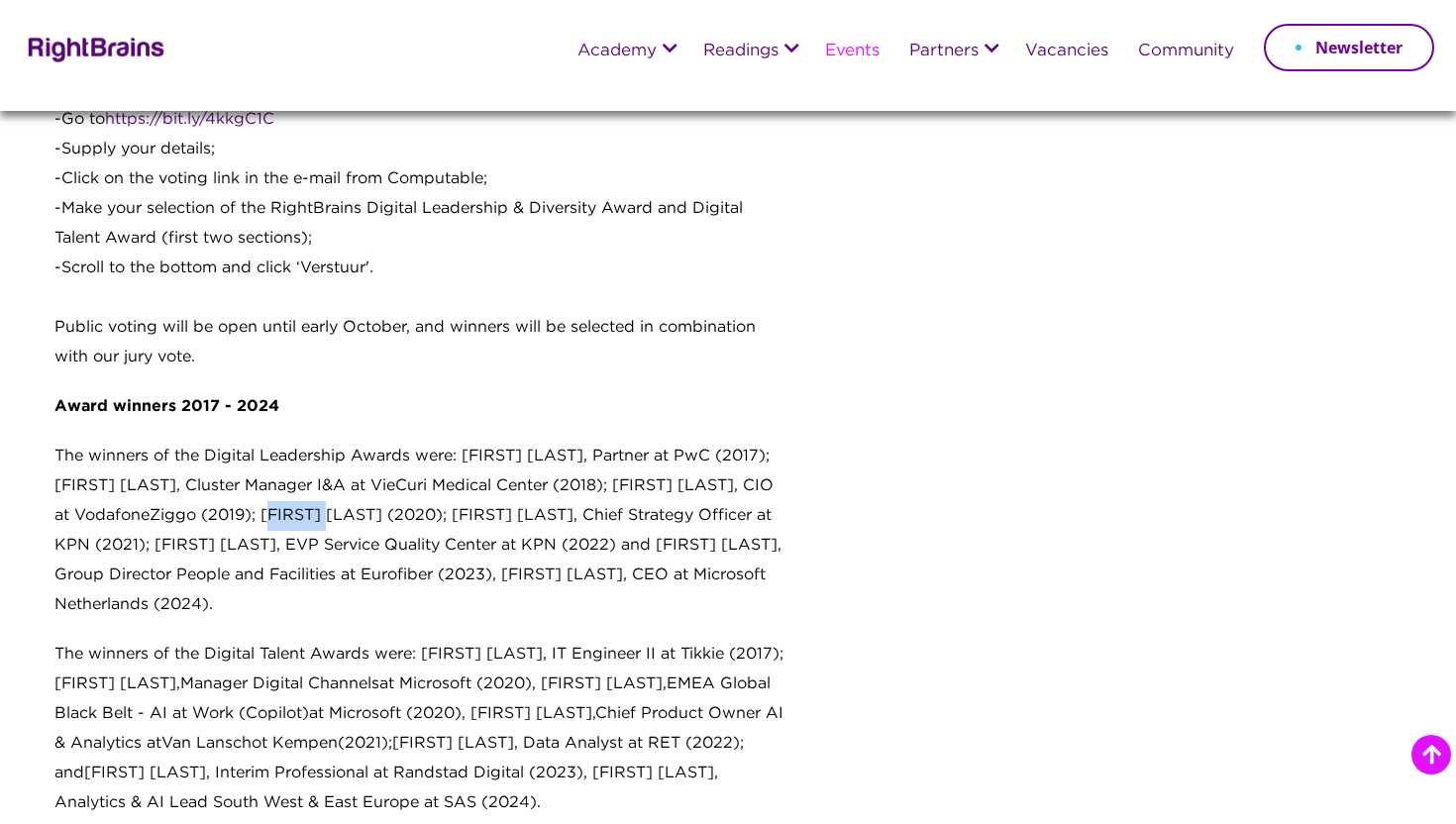 click on "The winners of the Digital Leadership Awards were: [FIRST] [LAST], Partner at PwC (2017); [FIRST] [LAST], Cluster Manager I&A at VieCuri Medical Center (2018); [FIRST] [LAST], CIO at VodafoneZiggo (2019); [FIRST] [LAST]" at bounding box center (414, 485) 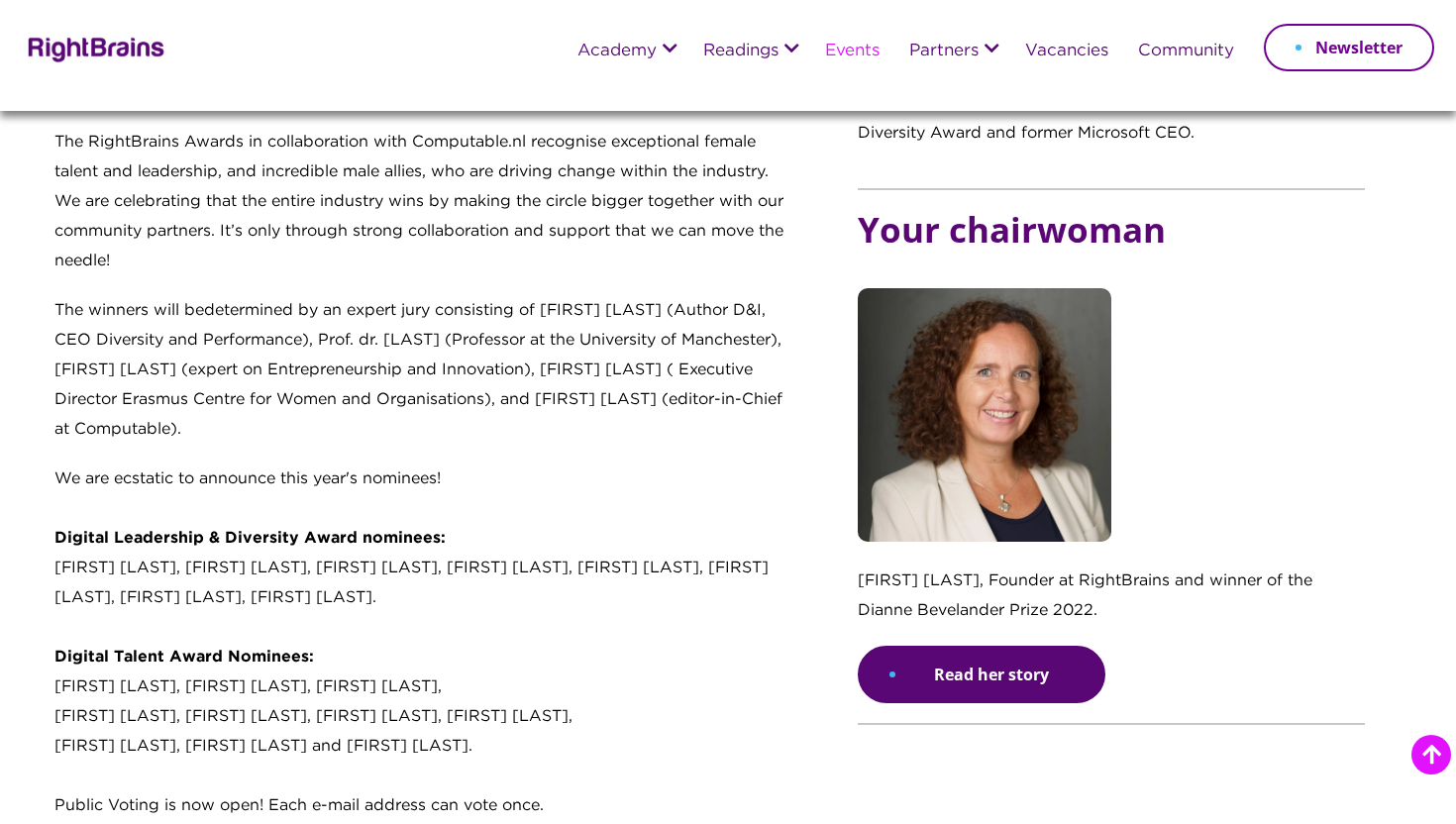 scroll, scrollTop: 1193, scrollLeft: 0, axis: vertical 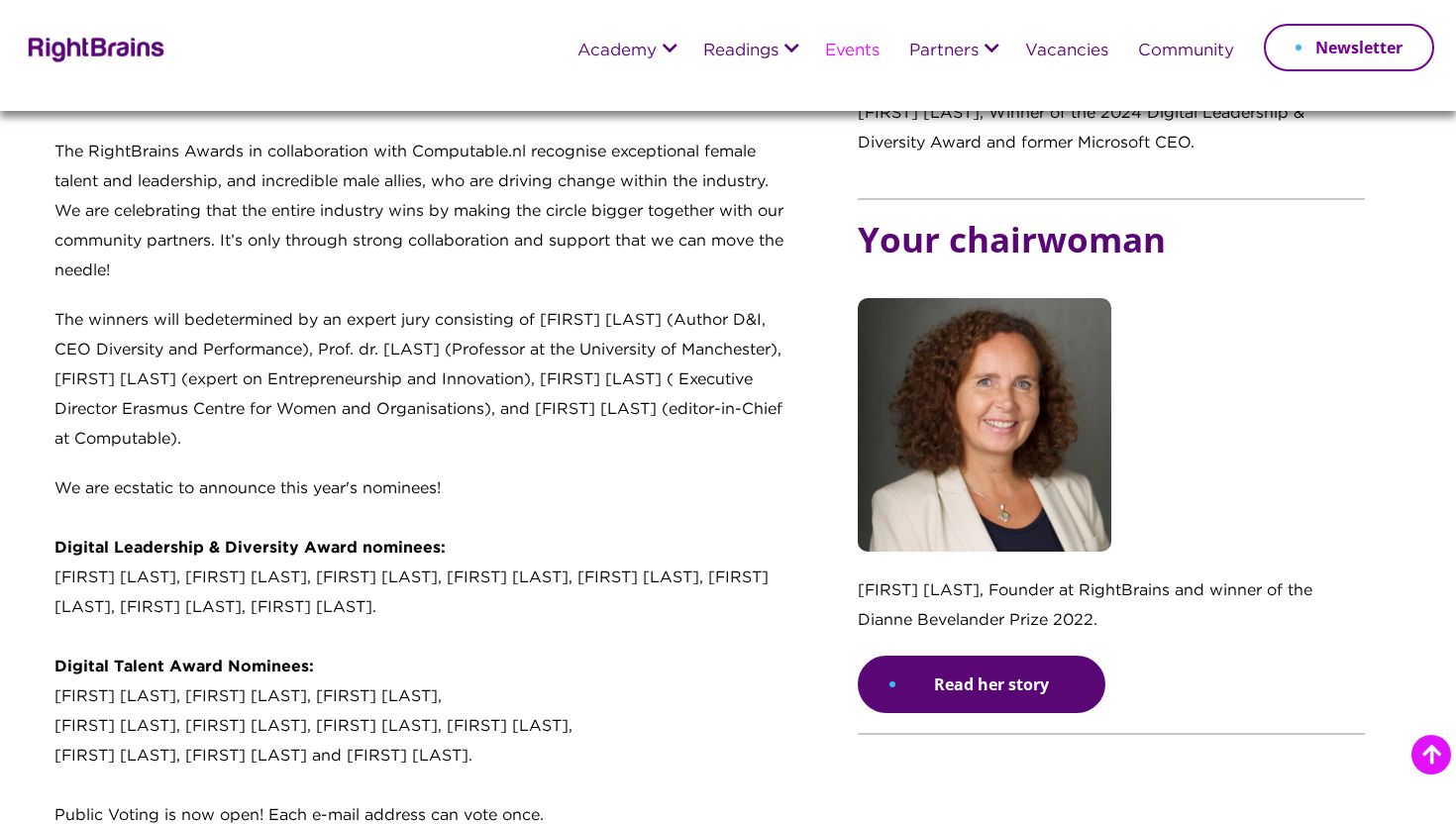 click on "We are ecstatic to announce this year's nominees! Digital Leadership & Diversity Award nominees: [FIRST] [LAST], [FIRST] [LAST], [FIRST] [LAST], [FIRST] [LAST], [FIRST] [LAST], [FIRST] [LAST], [FIRST] [LAST], [FIRST] [LAST]. Digital Talent Award Nominees: [FIRST] [LAST], [FIRST] [LAST], [FIRST] [LAST], [FIRST] [LAST], [FIRST] [LAST], [FIRST] [LAST], [FIRST] [LAST], [FIRST] [LAST] and [FIRST] [LAST]. Public Voting is now open! Each e-mail address can vote once. -Go to https://bit.ly/4kkgC1C -Supply your details; -Click on the voting link in the e-mail from Computable; -Make your selection of the RightBrains Digital Leadership & Diversity Award and Digital Talent Award (first two sections); -Scroll to the bottom and click ‘Verstuur'. Public voting will be open until early October, and winners will be selected in combination with our jury vote." at bounding box center [423, 811] 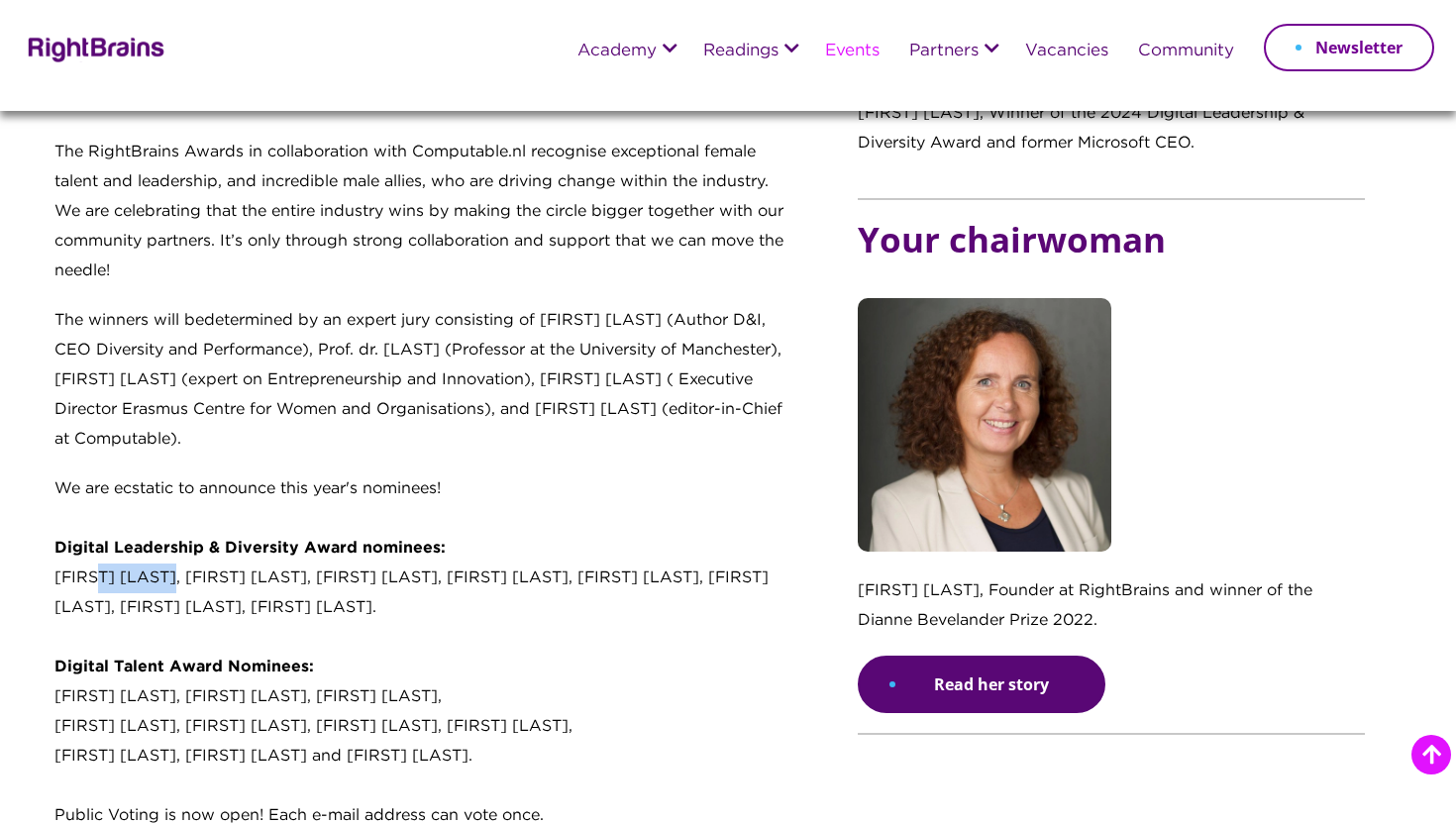 click on "We are ecstatic to announce this year's nominees! Digital Leadership & Diversity Award nominees: [FIRST] [LAST], [FIRST] [LAST], [FIRST] [LAST], [FIRST] [LAST], [FIRST] [LAST], [FIRST] [LAST], [FIRST] [LAST], [FIRST] [LAST]. Digital Talent Award Nominees: [FIRST] [LAST], [FIRST] [LAST], [FIRST] [LAST], [FIRST] [LAST], [FIRST] [LAST], [FIRST] [LAST], [FIRST] [LAST], [FIRST] [LAST] and [FIRST] [LAST]. Public Voting is now open! Each e-mail address can vote once. -Go to https://bit.ly/4kkgC1C -Supply your details; -Click on the voting link in the e-mail from Computable; -Make your selection of the RightBrains Digital Leadership & Diversity Award and Digital Talent Award (first two sections); -Scroll to the bottom and click ‘Verstuur'. Public voting will be open until early October, and winners will be selected in combination with our jury vote." at bounding box center (423, 811) 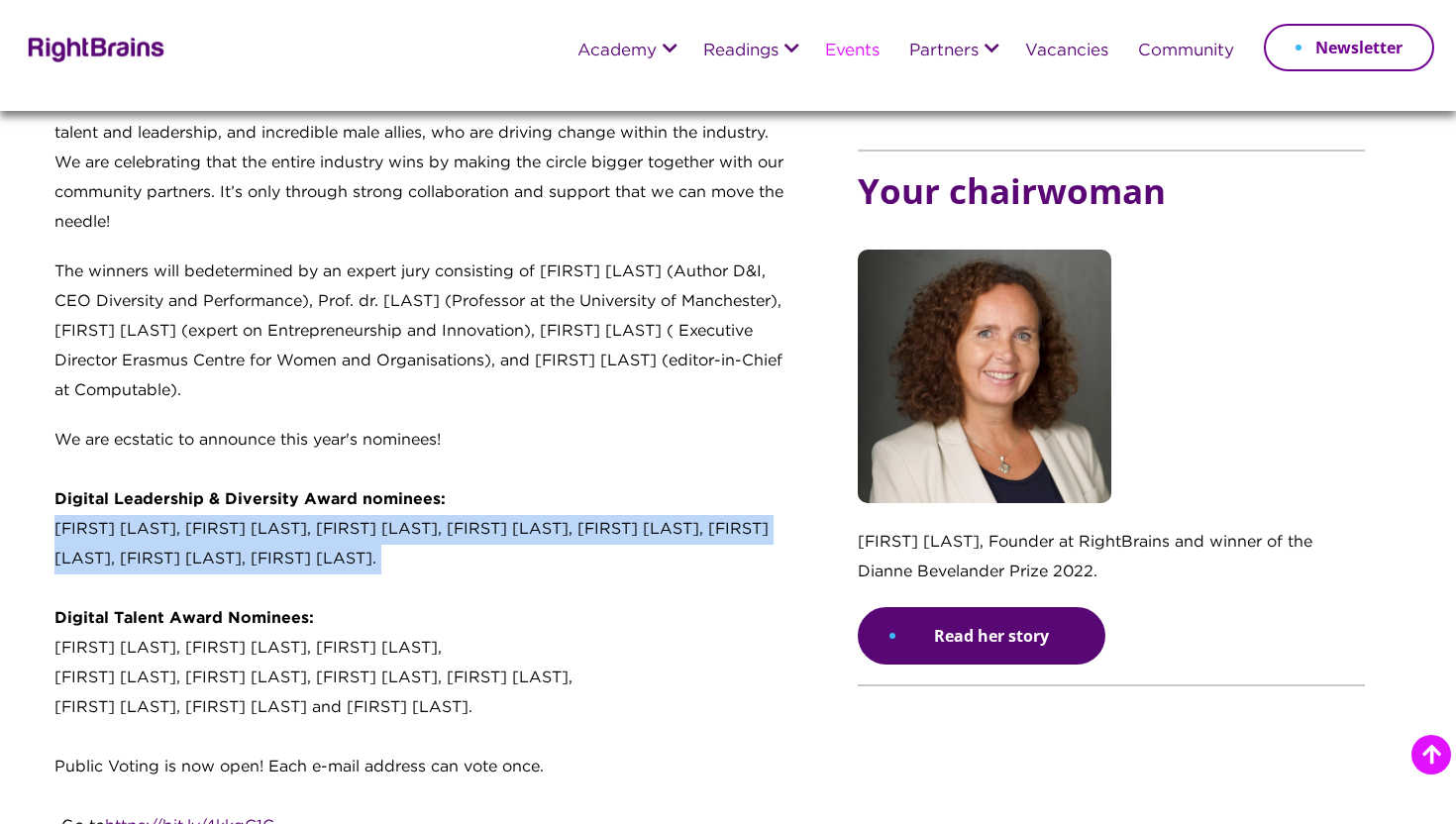 scroll, scrollTop: 1240, scrollLeft: 0, axis: vertical 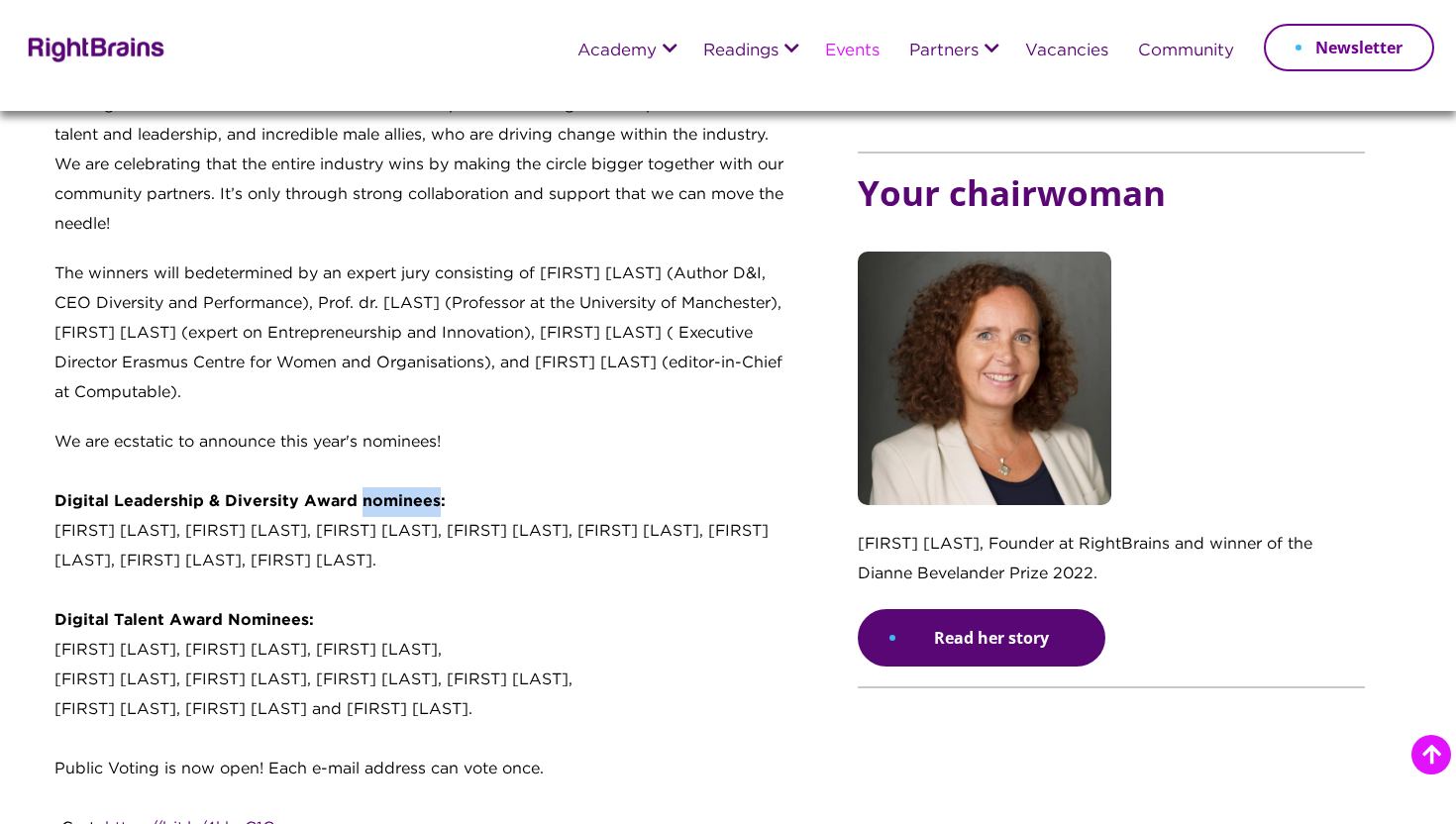 drag, startPoint x: 424, startPoint y: 506, endPoint x: 161, endPoint y: 515, distance: 263.15395 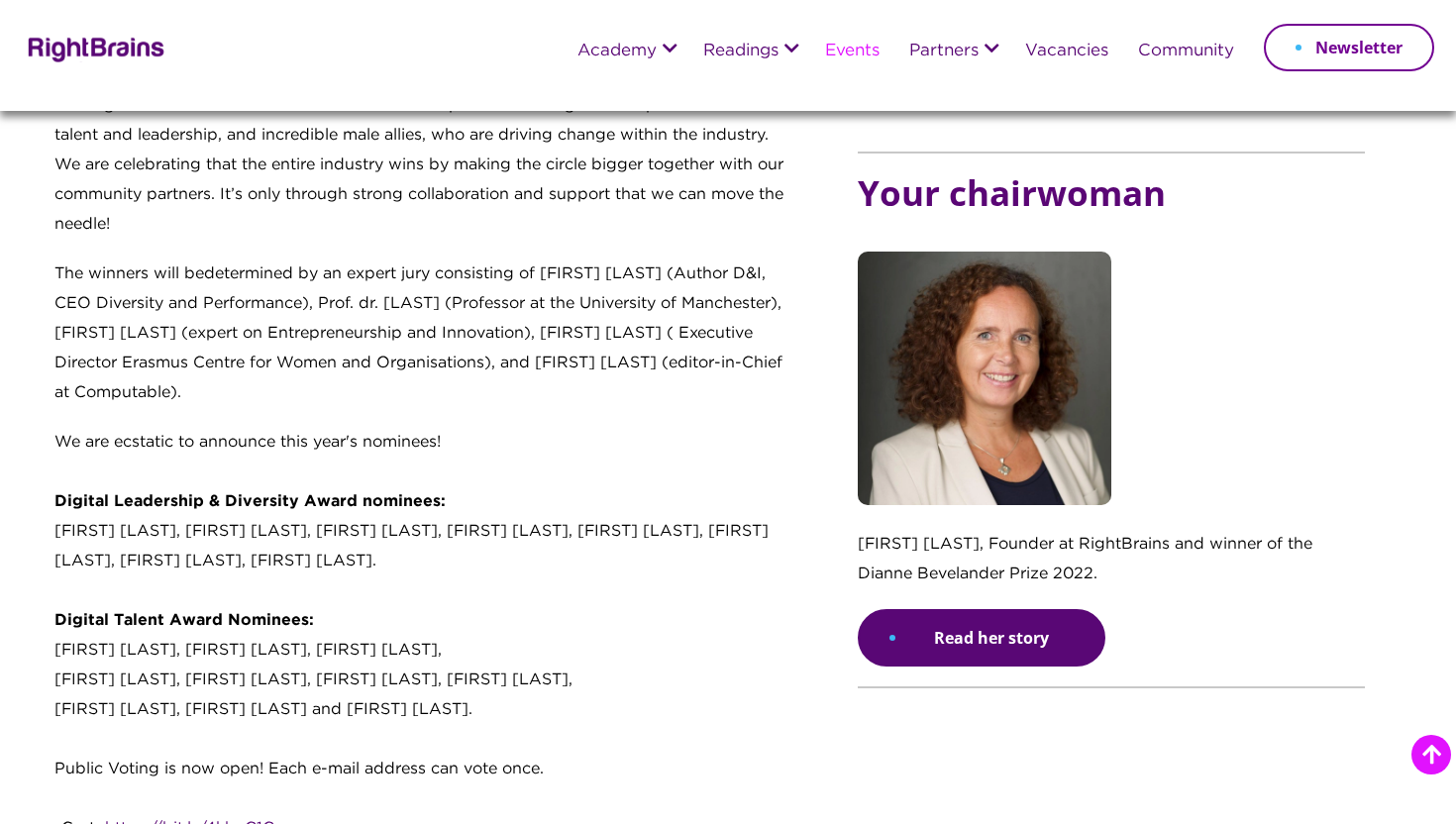 click on "6 November 2025 01:30 pm - 06:00 pm CET
Following the success stories of previous years, we will bring an inspiring programme with keynotes from digital leaders on stage and there's lots of time to meet and mingle for our annual Celebration Event featuring the RightBrains Awards!
The purpose of the awards is to share inspiring role model stories and best practices. The Digital Leadership & Diversity Award goes to those leaders of organisations who don't only talk about bringing more gender balance in digital technology but have proven actions to success. The Digital Talent Award goes to someone at the start of their career who is an example for the next generation of female digital talents. Female role models are essential for attracting and retaining more women in this field, and we aim to spotlight those who are changing the face of digital technology for the better!
The winners will be
We are ecstatic to announce this year's nominees! -Go to" at bounding box center [441, 874] 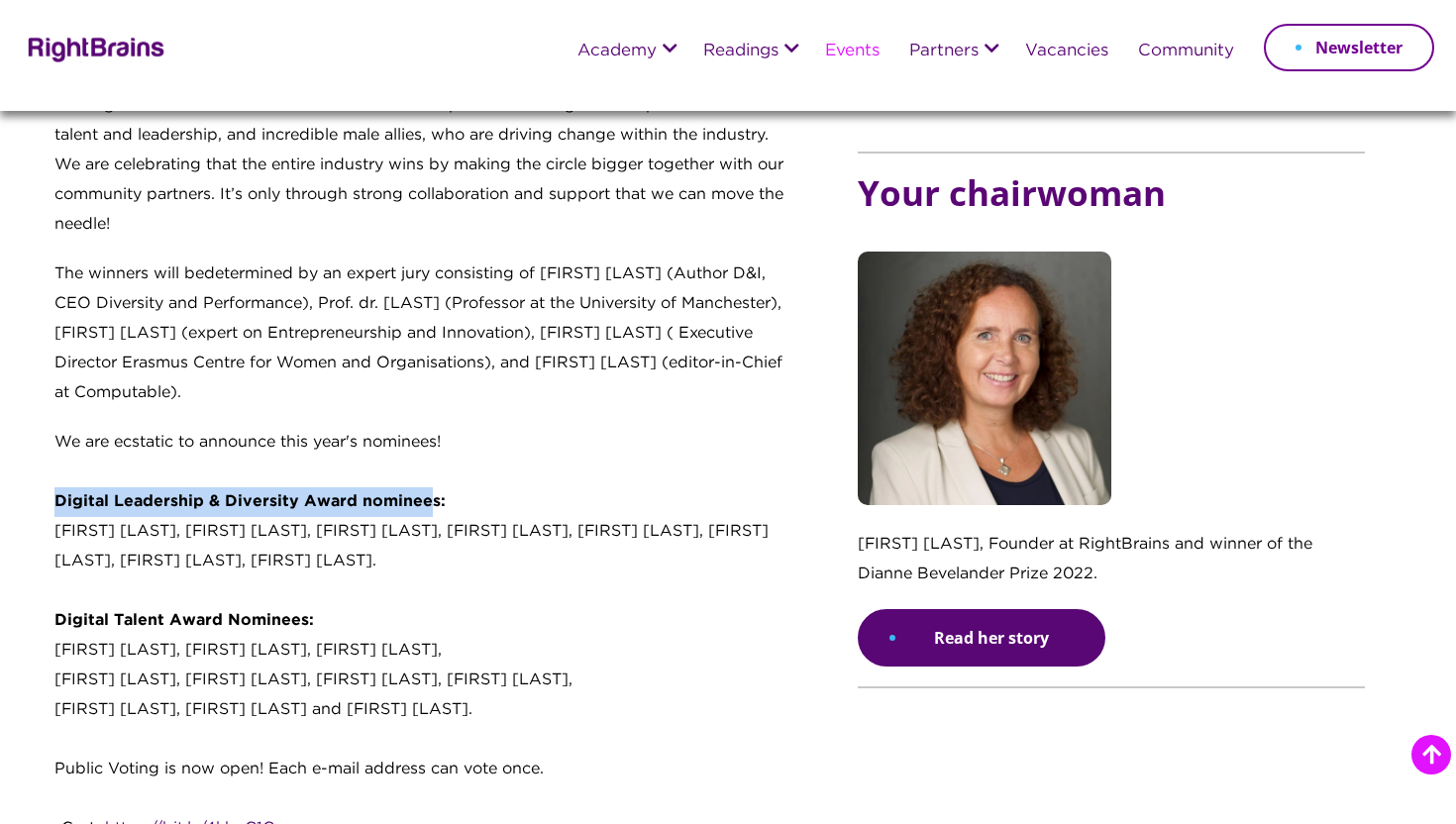 drag, startPoint x: 426, startPoint y: 509, endPoint x: 54, endPoint y: 491, distance: 372.43523 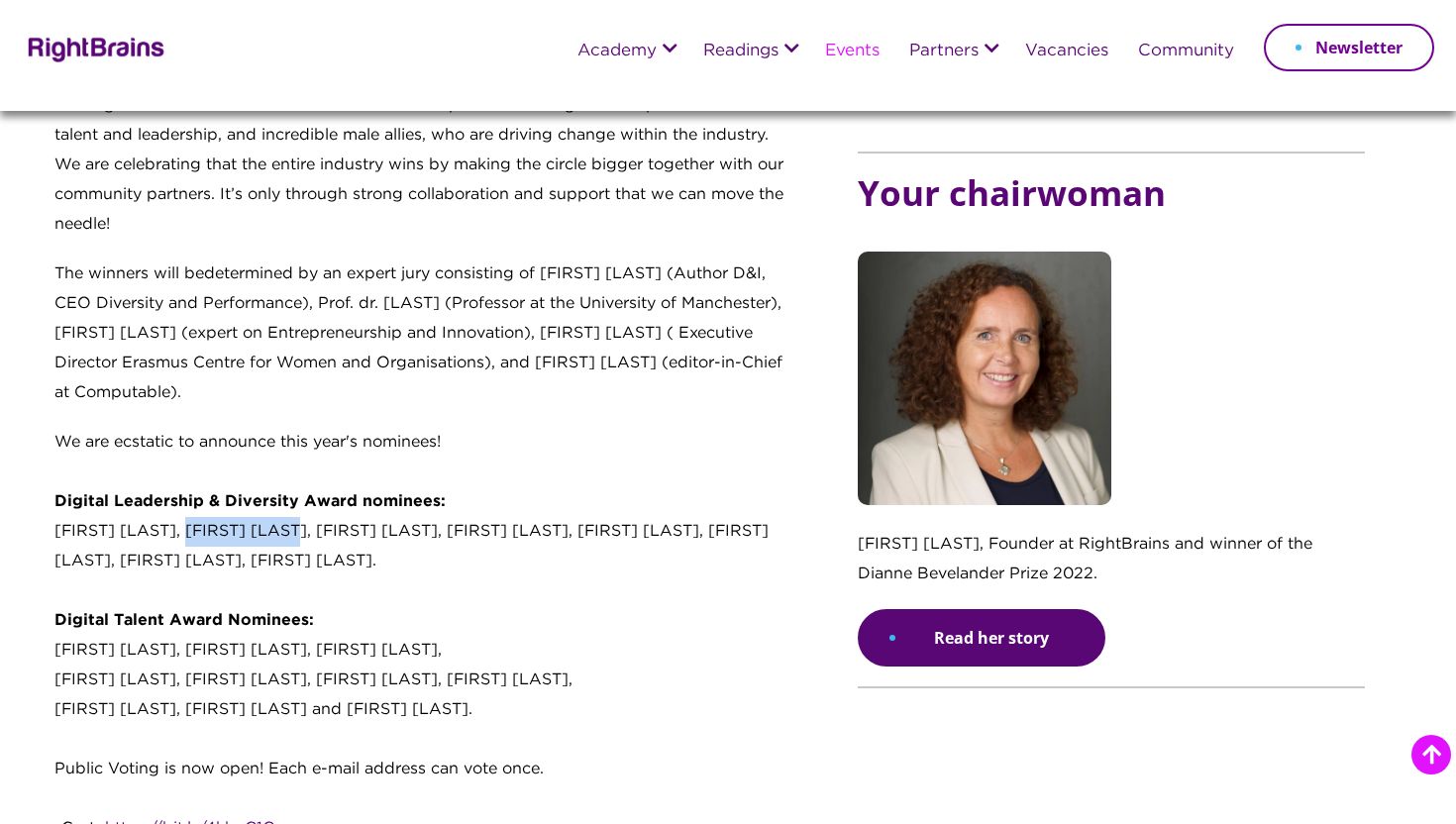 drag, startPoint x: 189, startPoint y: 540, endPoint x: 292, endPoint y: 542, distance: 103.019416 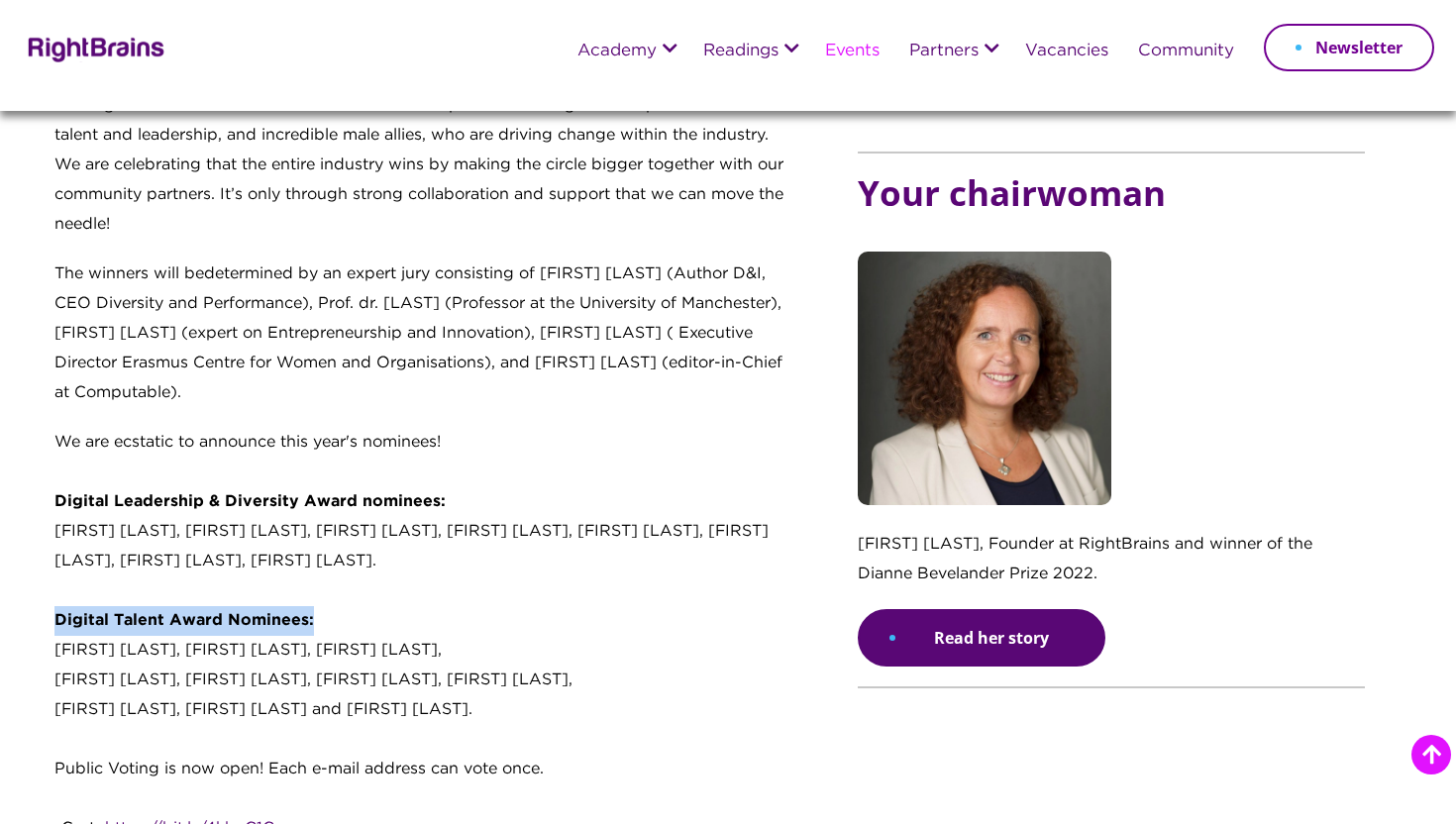 drag, startPoint x: 317, startPoint y: 621, endPoint x: 51, endPoint y: 633, distance: 266.27054 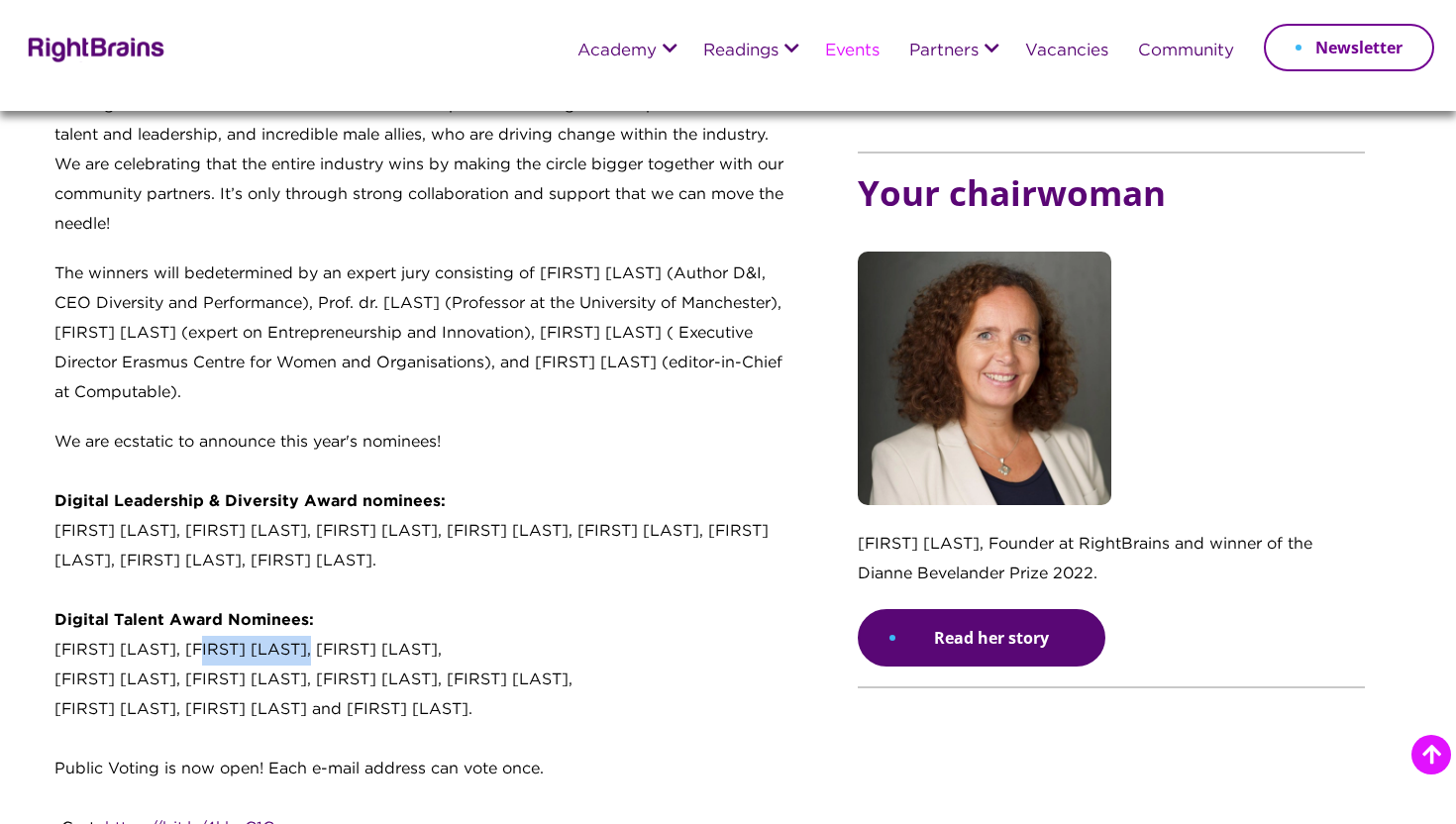 drag, startPoint x: 310, startPoint y: 655, endPoint x: 201, endPoint y: 659, distance: 109.0734 